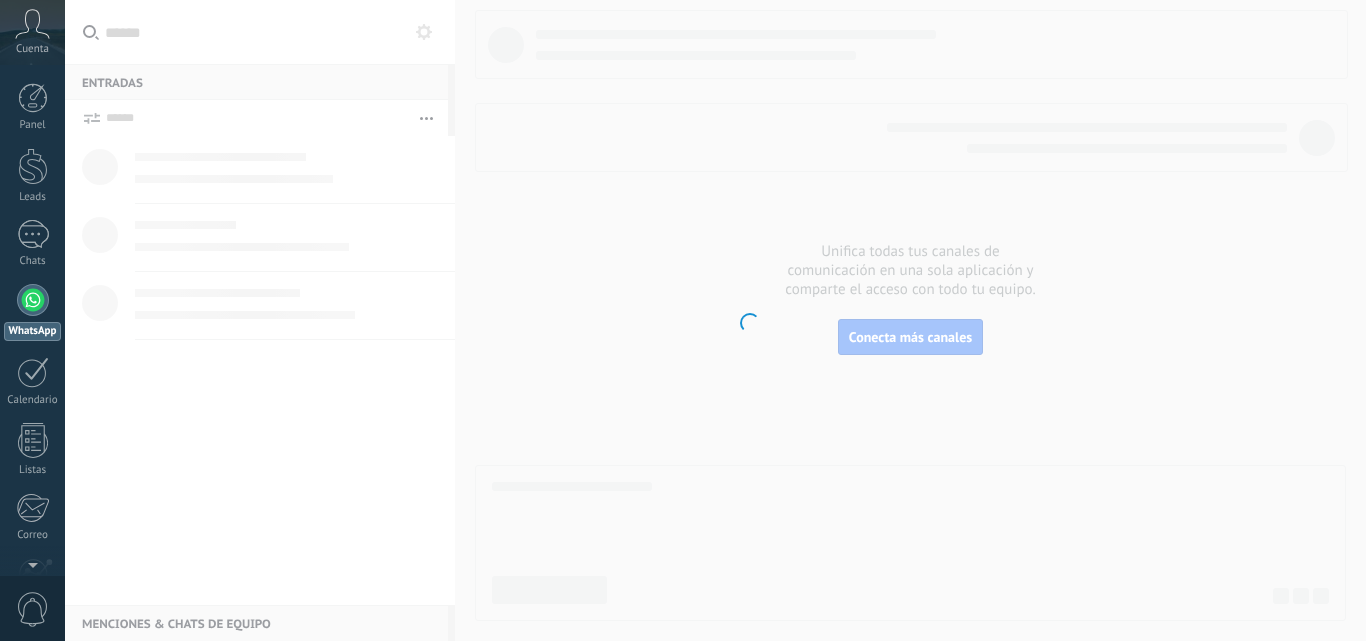 scroll, scrollTop: 0, scrollLeft: 0, axis: both 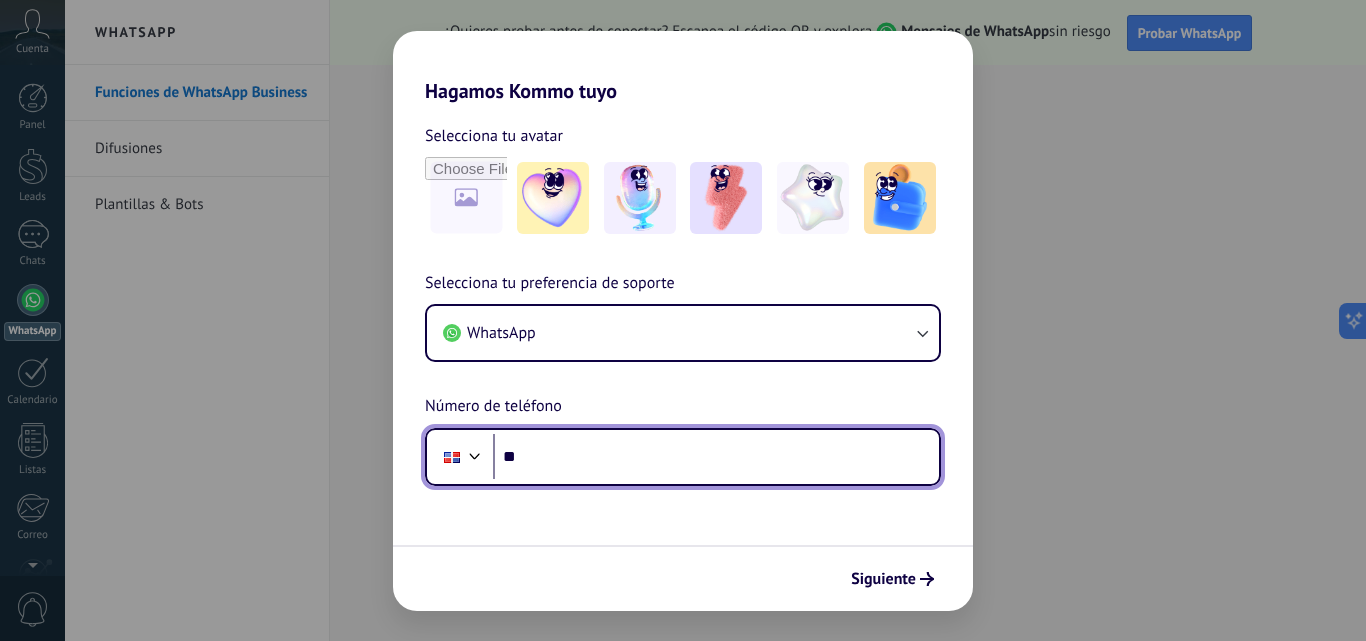 click on "**" at bounding box center (716, 457) 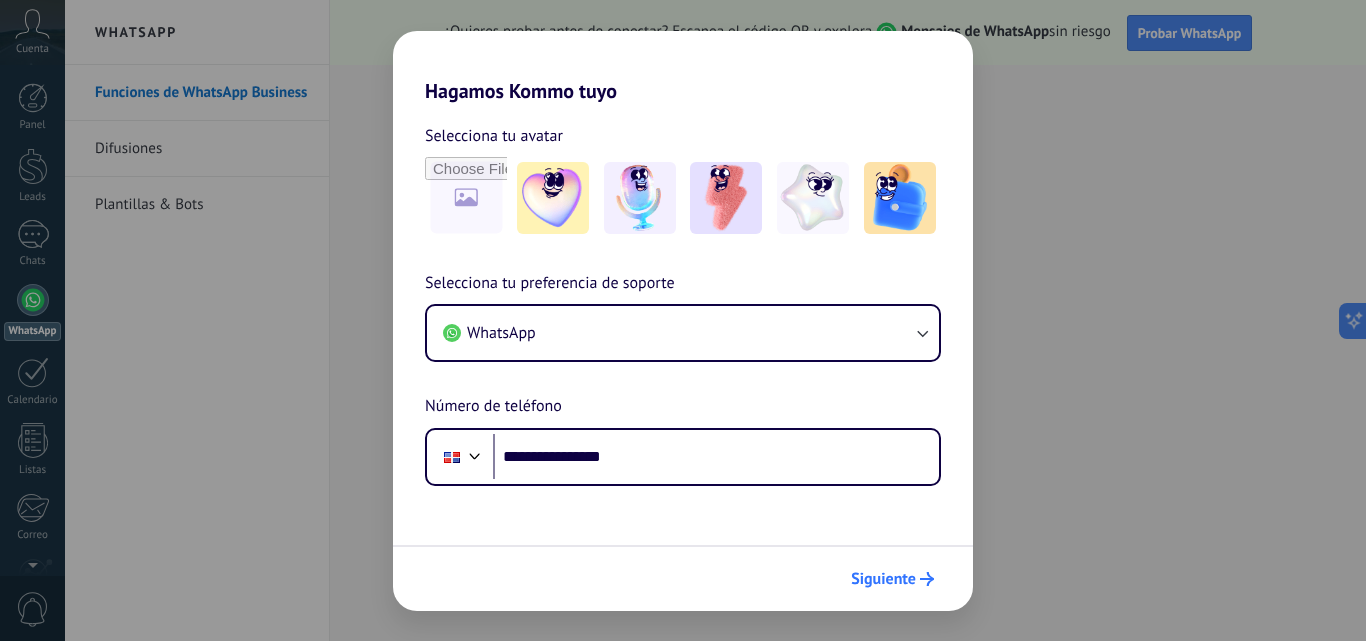 click on "Siguiente" at bounding box center (883, 579) 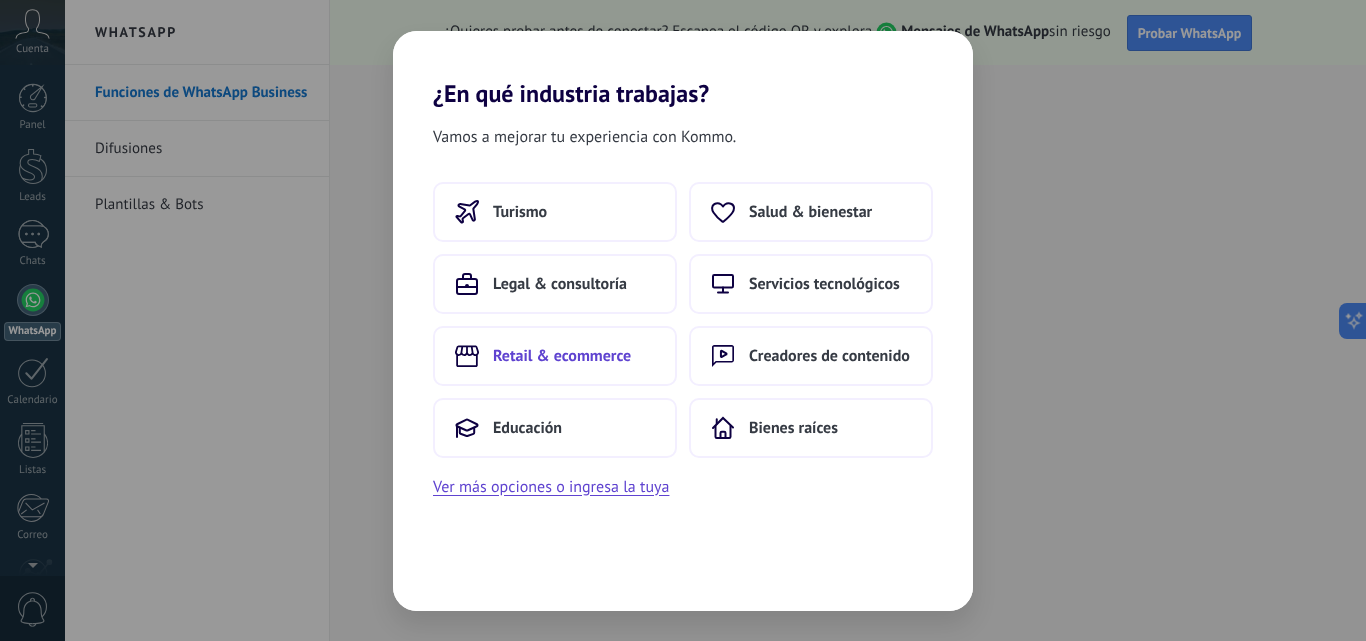 click on "Retail & ecommerce" at bounding box center [555, 356] 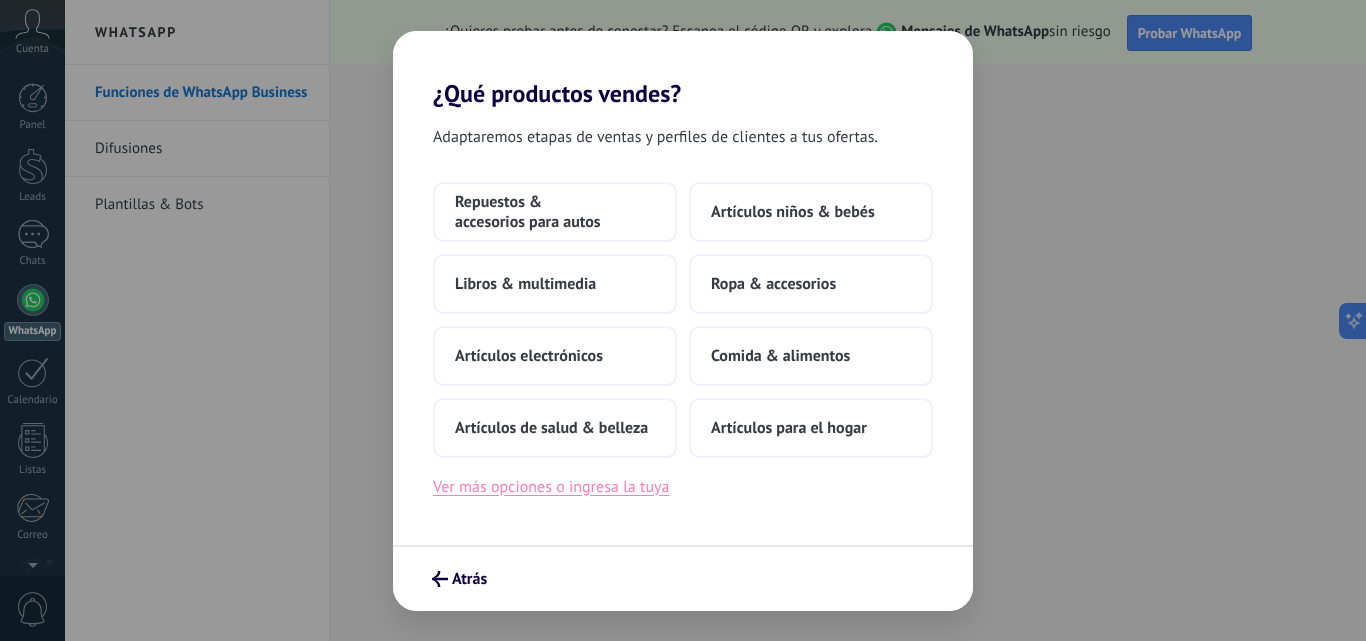 click on "Ver más opciones o ingresa la tuya" at bounding box center [551, 487] 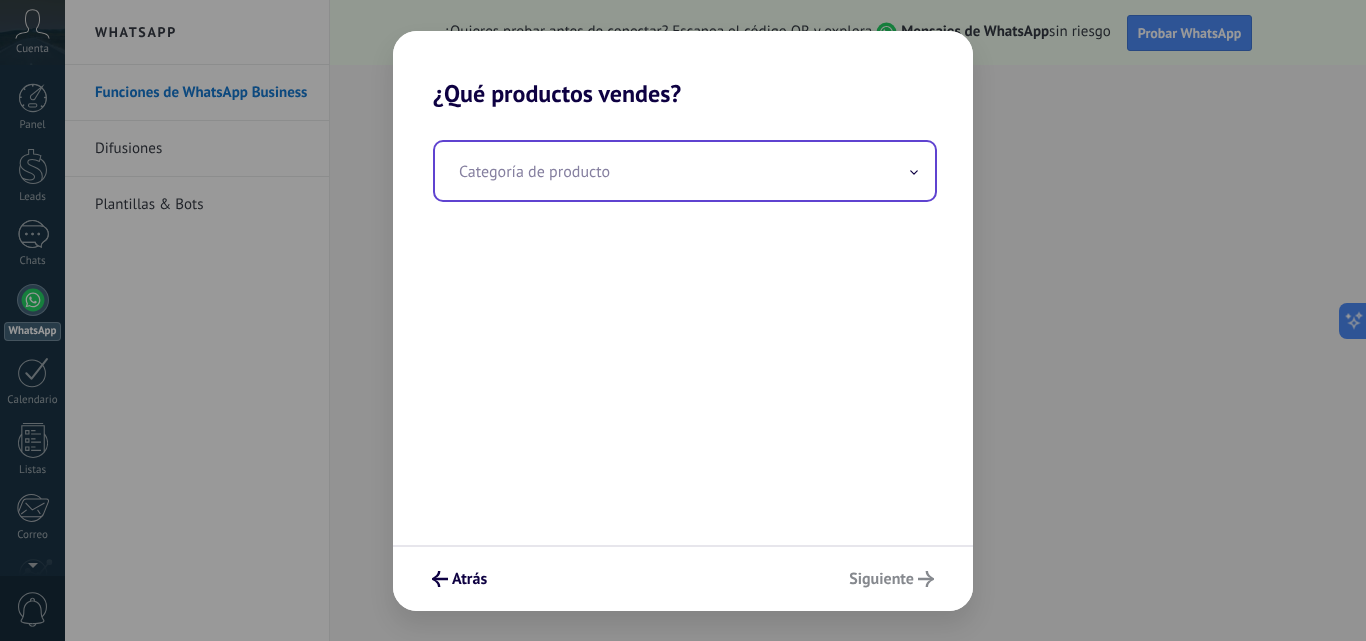click at bounding box center (685, 171) 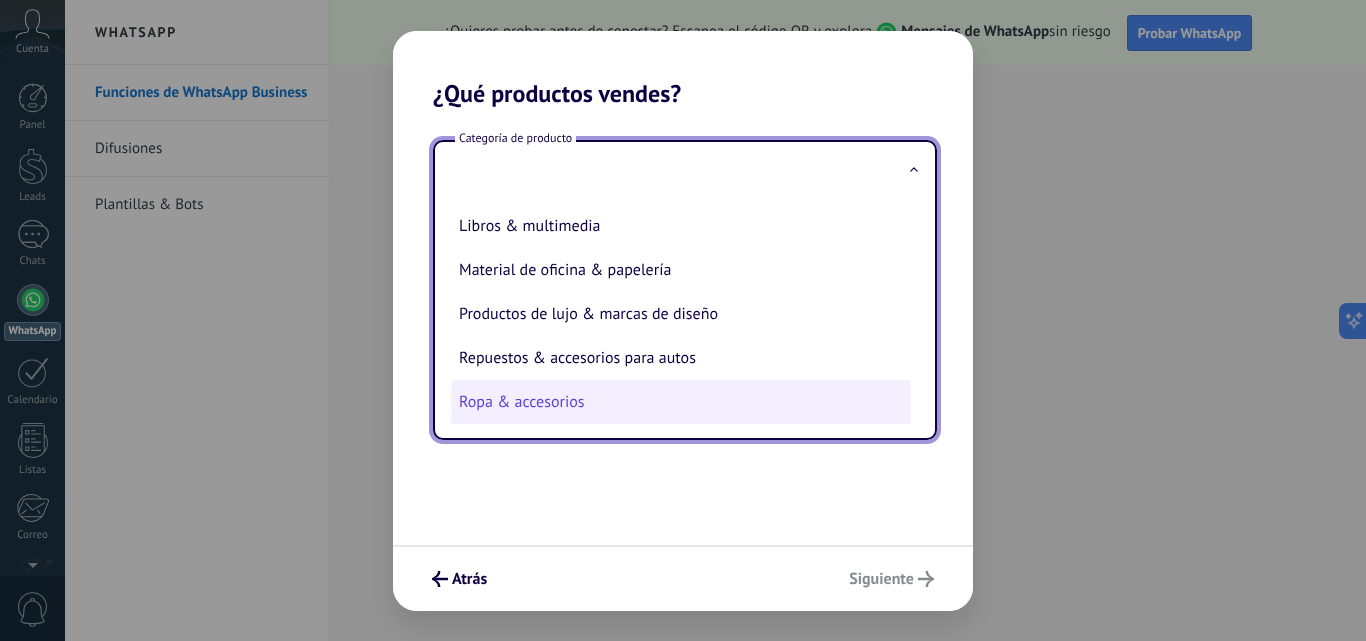scroll, scrollTop: 400, scrollLeft: 0, axis: vertical 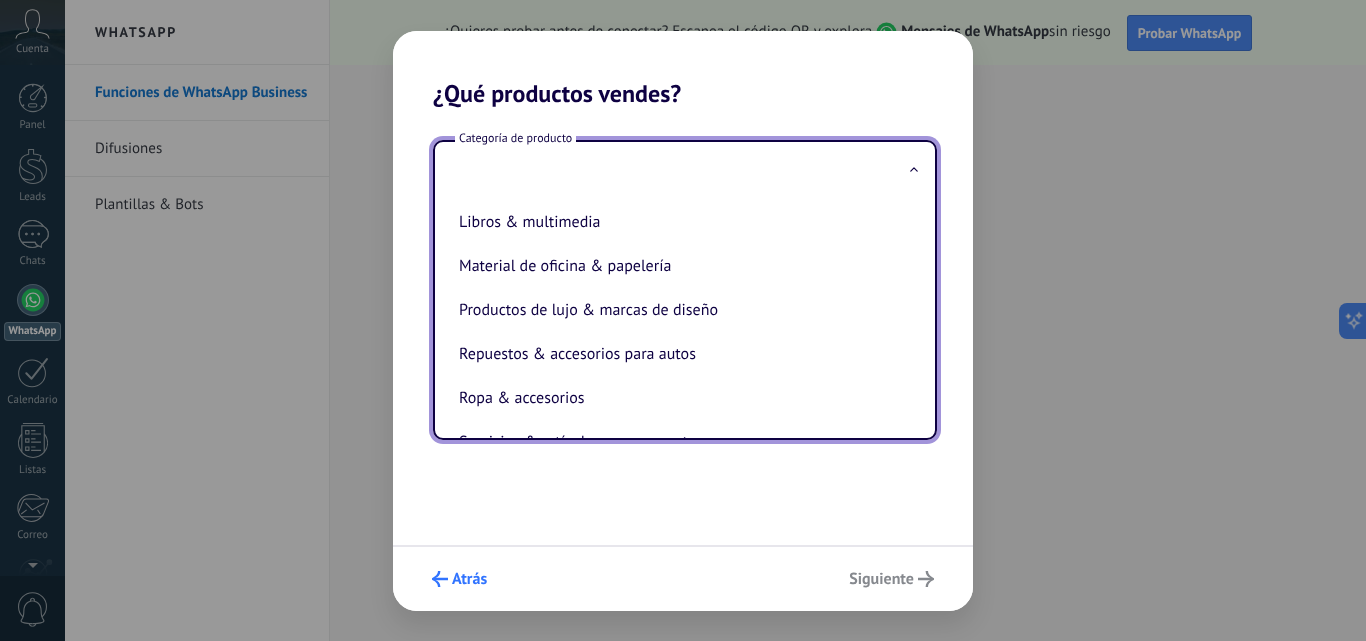 click on "Atrás" at bounding box center [469, 579] 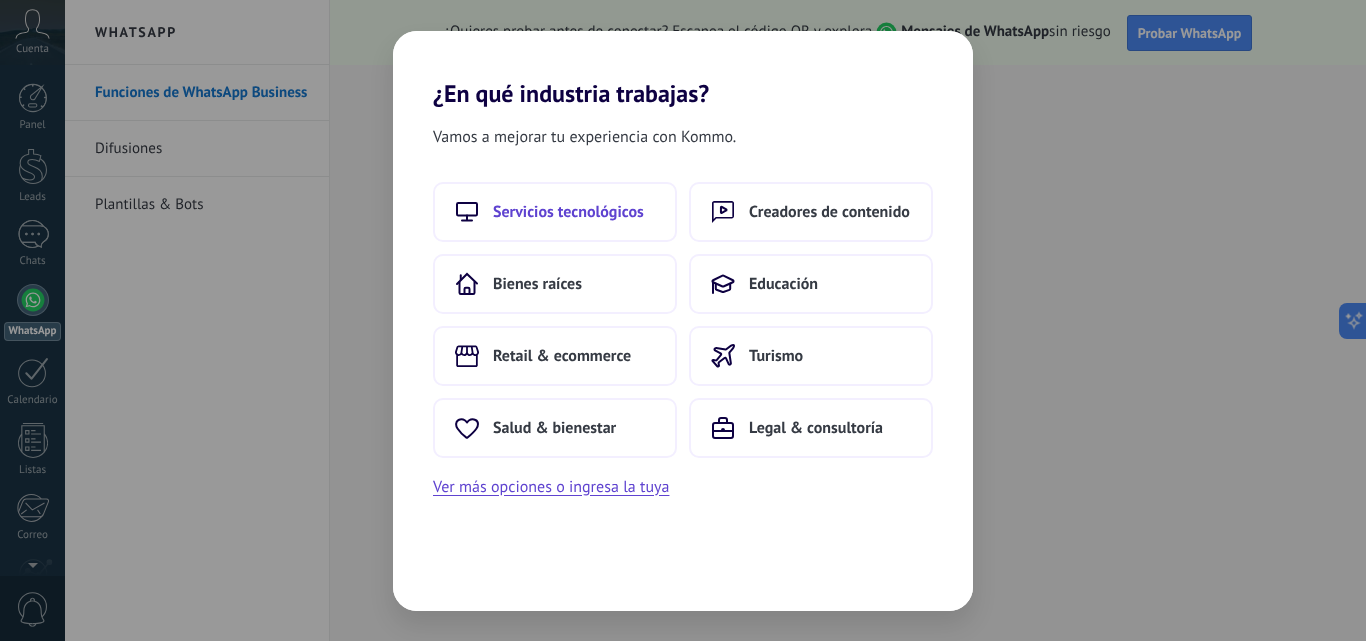 click on "Servicios tecnológicos" at bounding box center [568, 212] 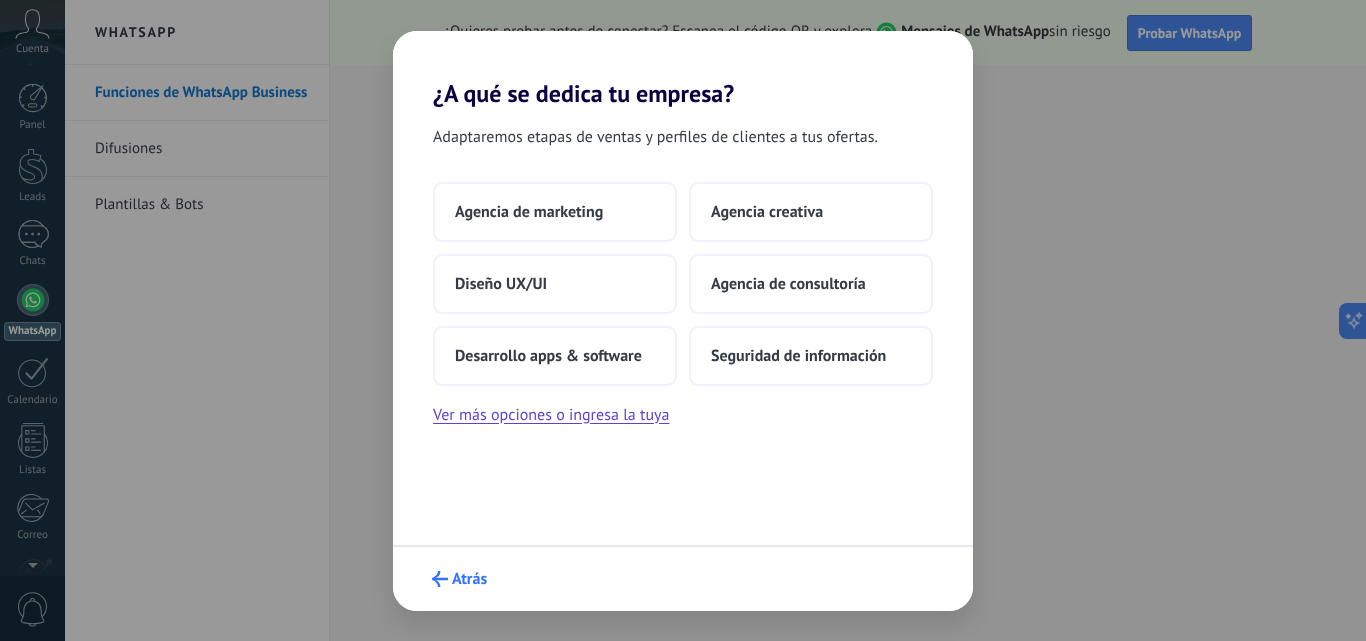 click on "Atrás" at bounding box center (459, 579) 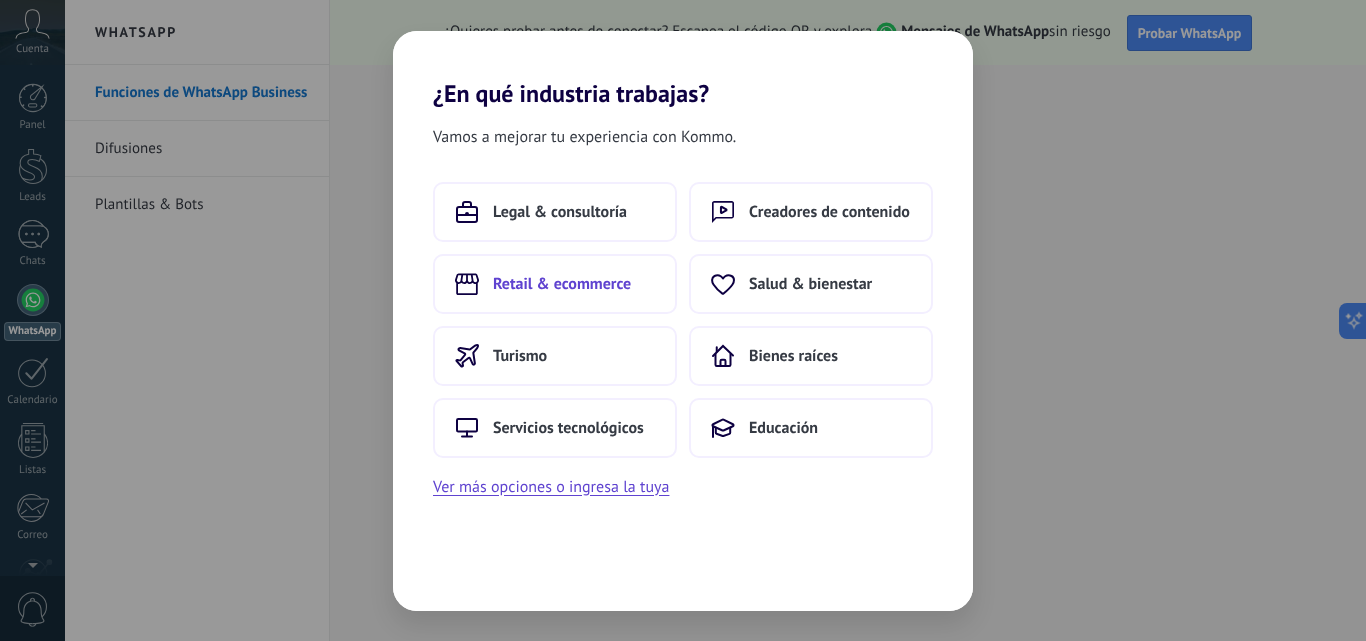 click on "Retail & ecommerce" at bounding box center [555, 284] 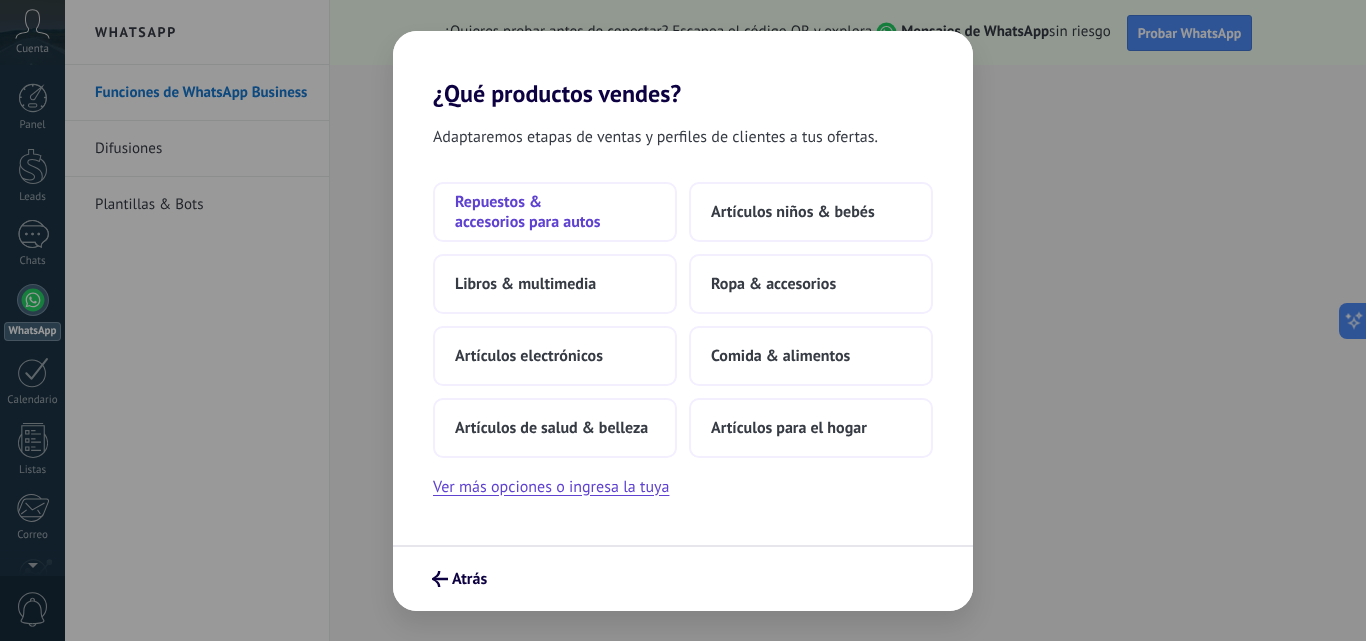click on "Repuestos & accesorios para autos" at bounding box center [555, 212] 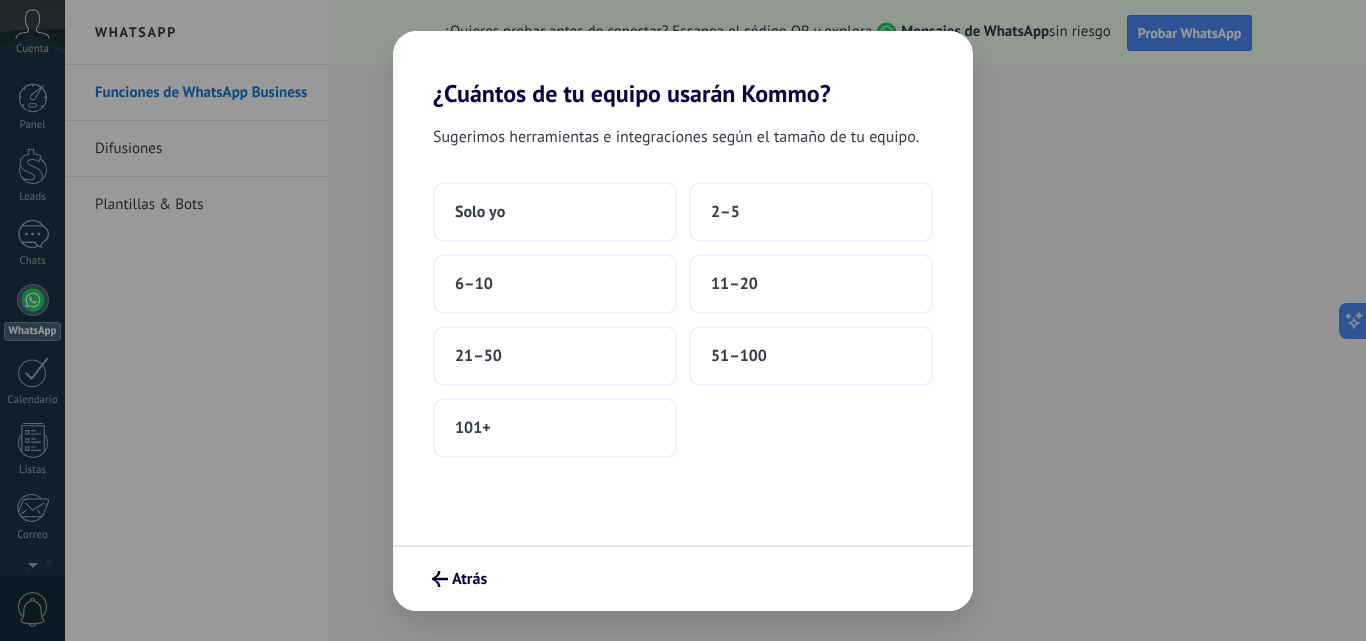 click on "Solo yo" at bounding box center [555, 212] 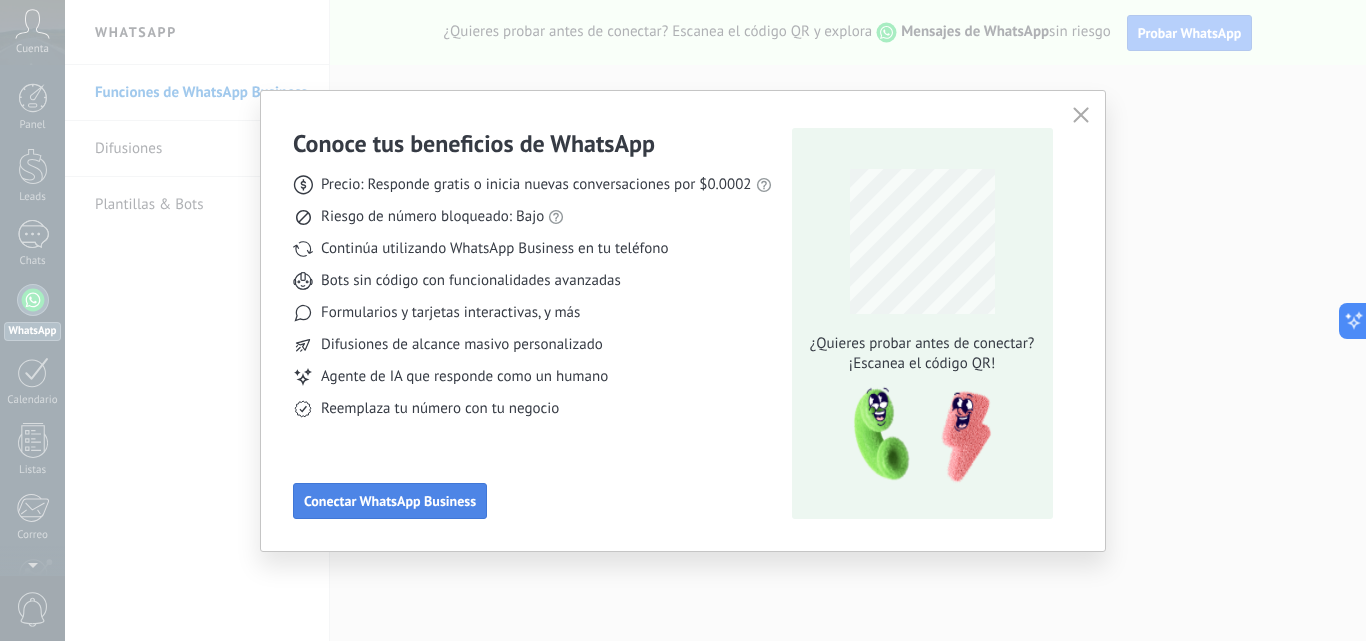 click on "Conectar WhatsApp Business" at bounding box center [390, 501] 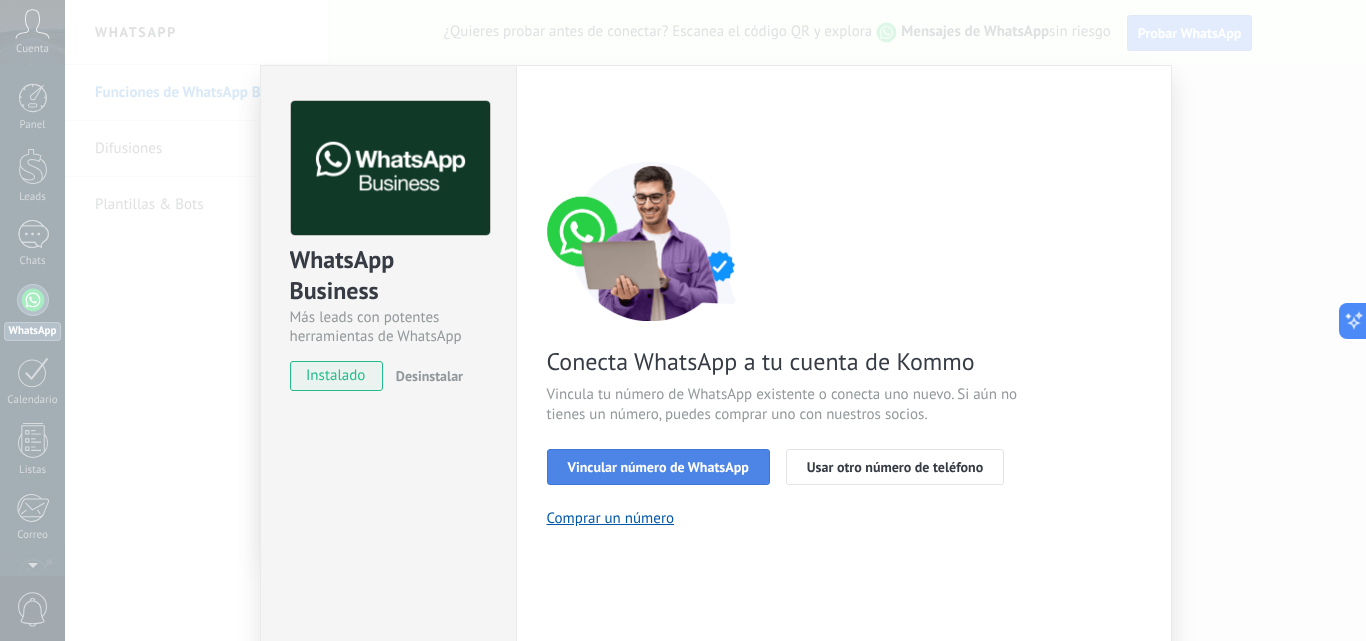click on "Vincular número de WhatsApp" at bounding box center [658, 467] 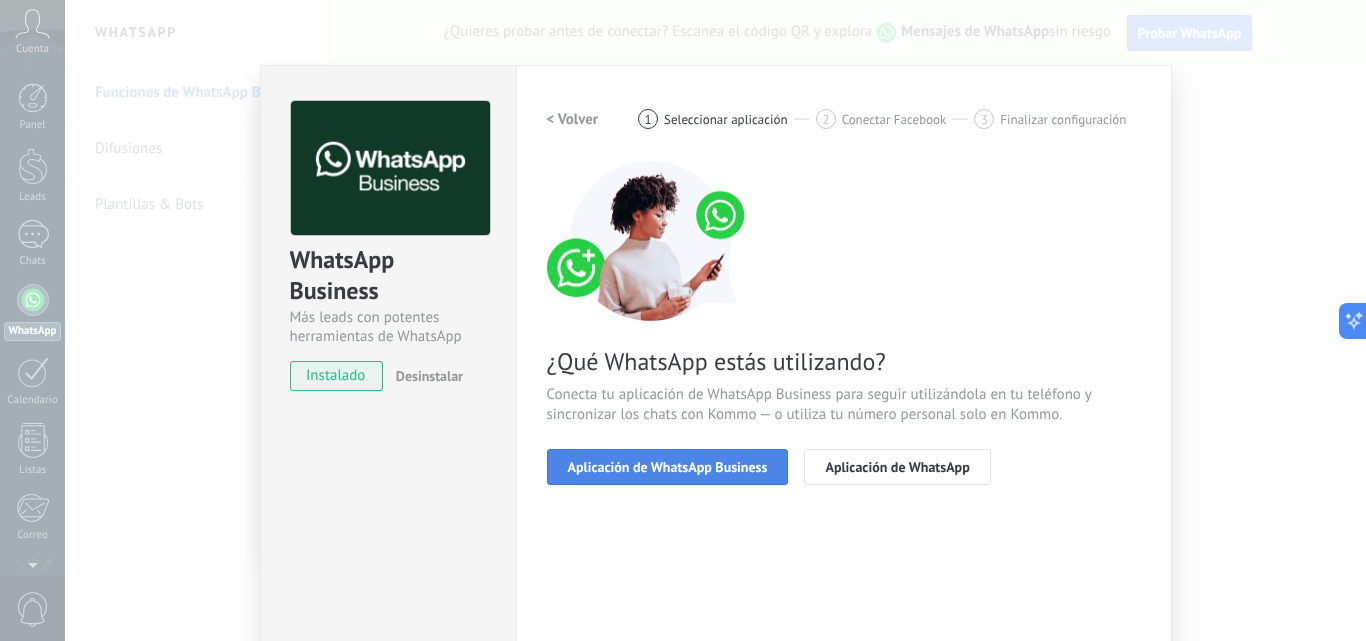 click on "Aplicación de WhatsApp Business" at bounding box center [668, 467] 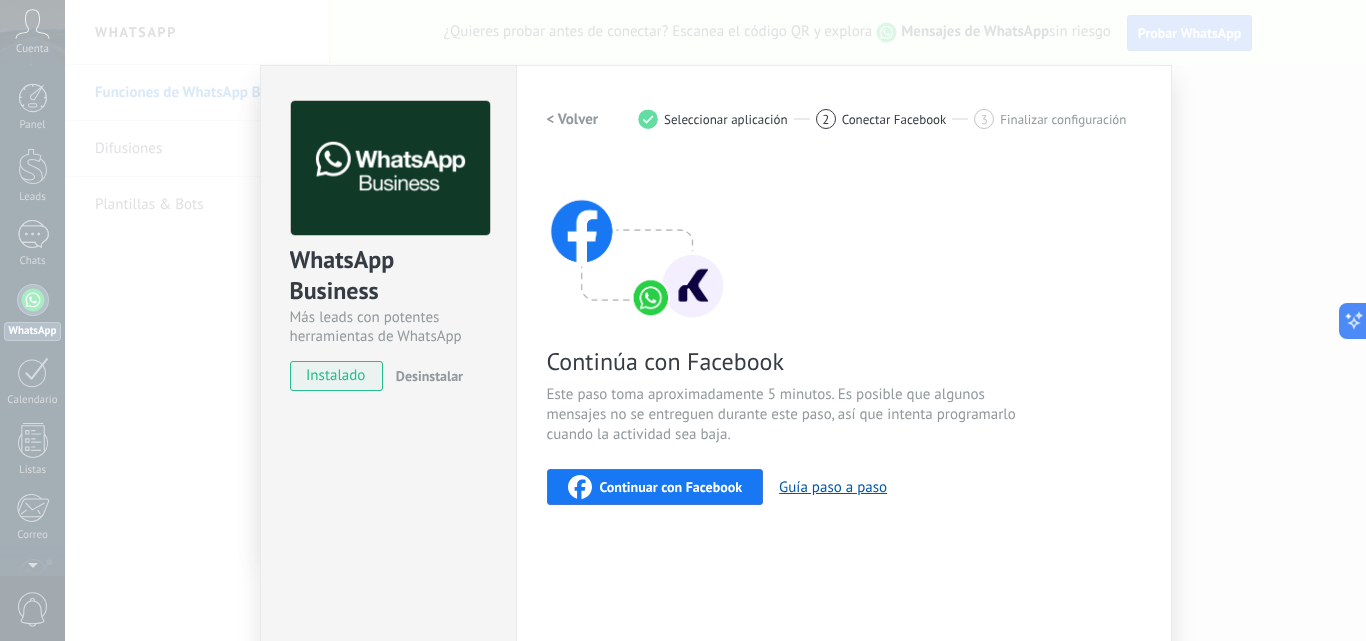click on "Continuar con Facebook" at bounding box center [671, 487] 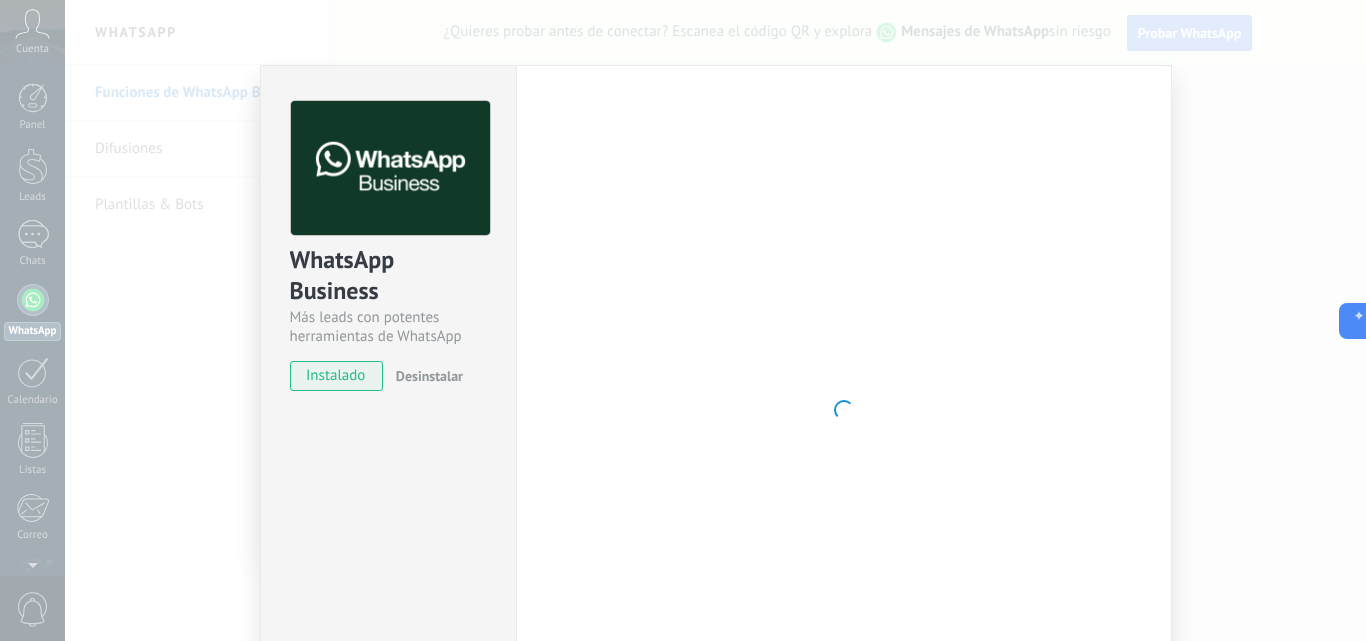 click at bounding box center (844, 410) 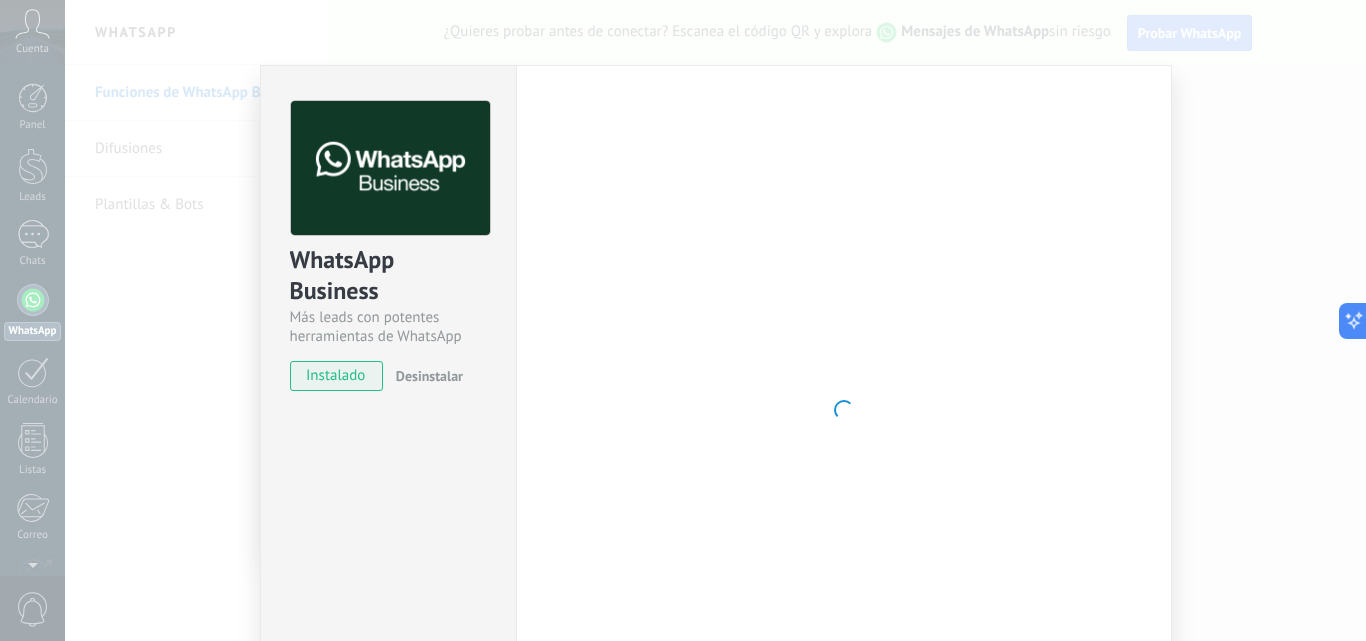 click on "WhatsApp Business Más leads con potentes herramientas de WhatsApp instalado Desinstalar ¿Quieres probar la integración primero?   Escanea el código QR   para ver cómo funciona. Configuraciones Autorizaciones This tab logs the users who have granted integration access to this account. If you want to to remove a user's ability to send requests to the account on behalf of this integration, you can revoke access. If access is revoked from all users, the integration will stop working. This app is installed, but no one has given it access yet. WhatsApp Cloud API más _:   Guardar  < Volver 1 Seleccionar aplicación 2 Conectar Facebook  3 Finalizar configuración Continúa con Facebook Este paso toma aproximadamente 5 minutos. Es posible que algunos mensajes no se entreguen durante este paso, así que intenta programarlo cuando la actividad sea baja. Continuar con Facebook Guía paso a paso ¿Necesitas ayuda?" at bounding box center [715, 320] 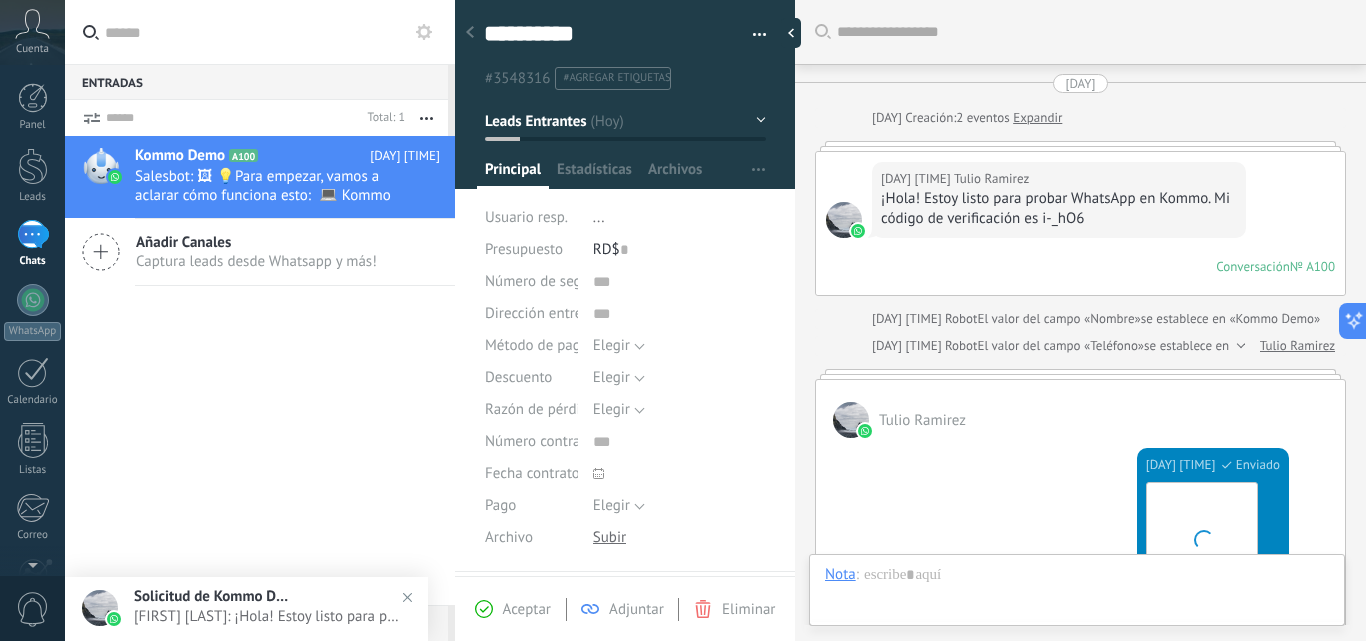 scroll, scrollTop: 821, scrollLeft: 0, axis: vertical 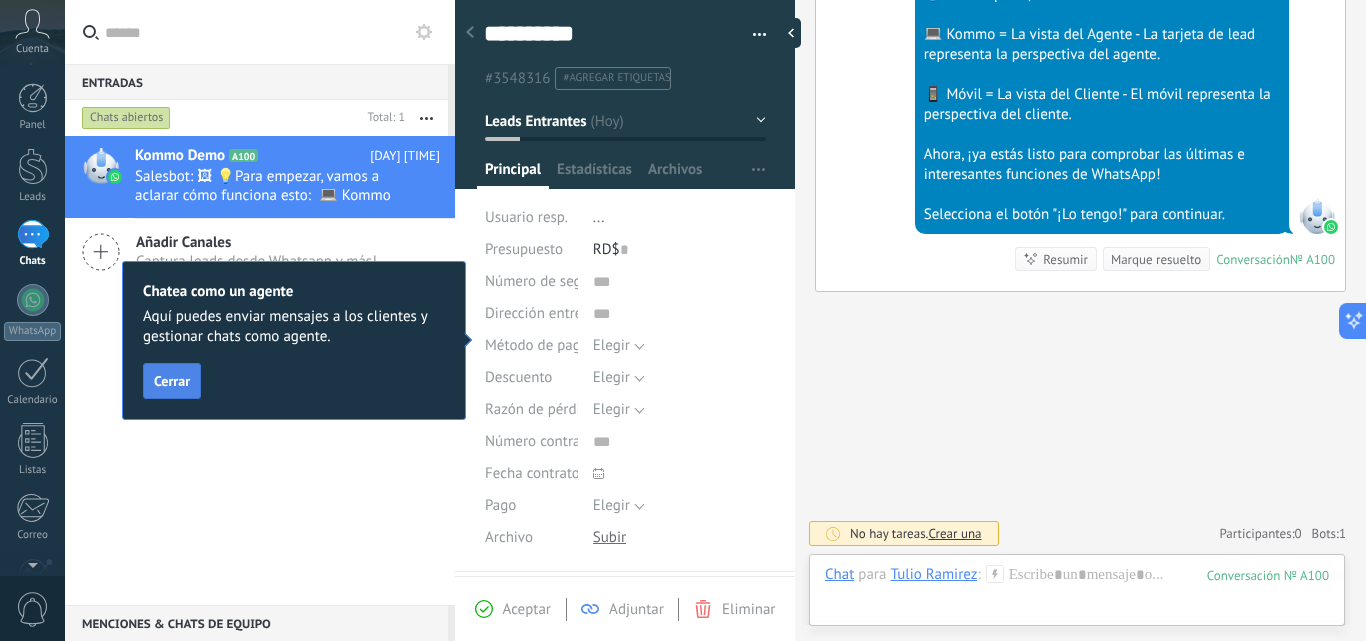 click on "Cerrar" at bounding box center (172, 381) 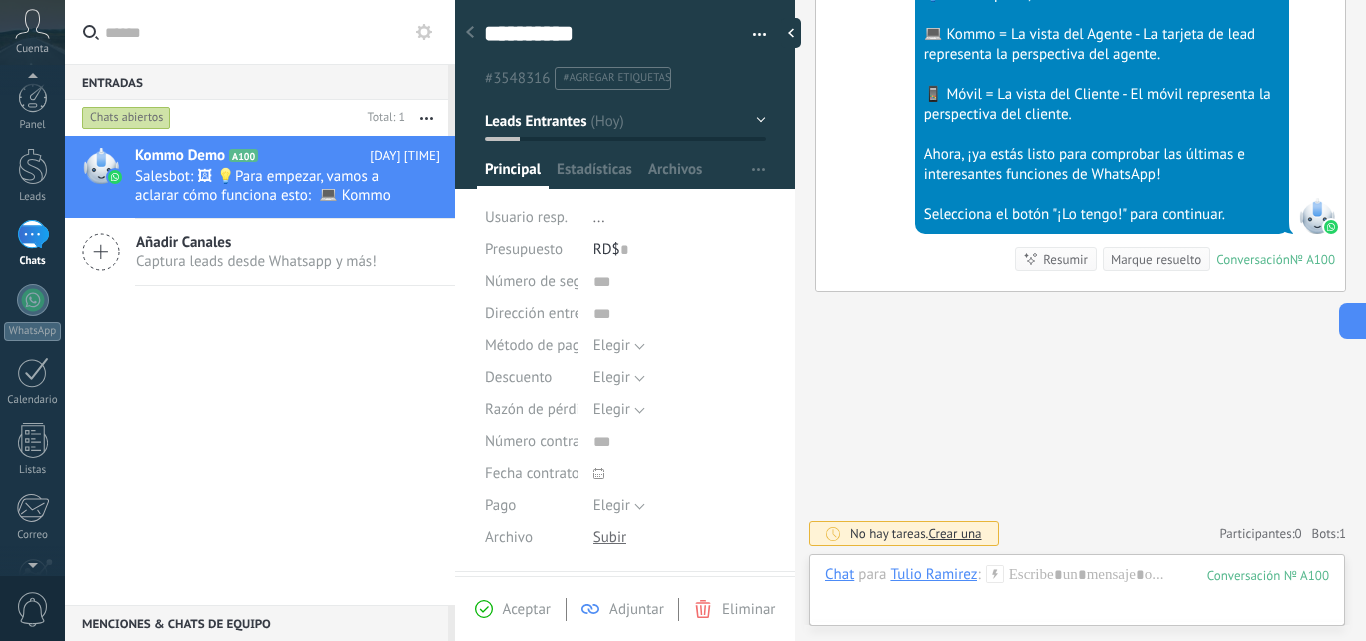 scroll, scrollTop: 0, scrollLeft: 0, axis: both 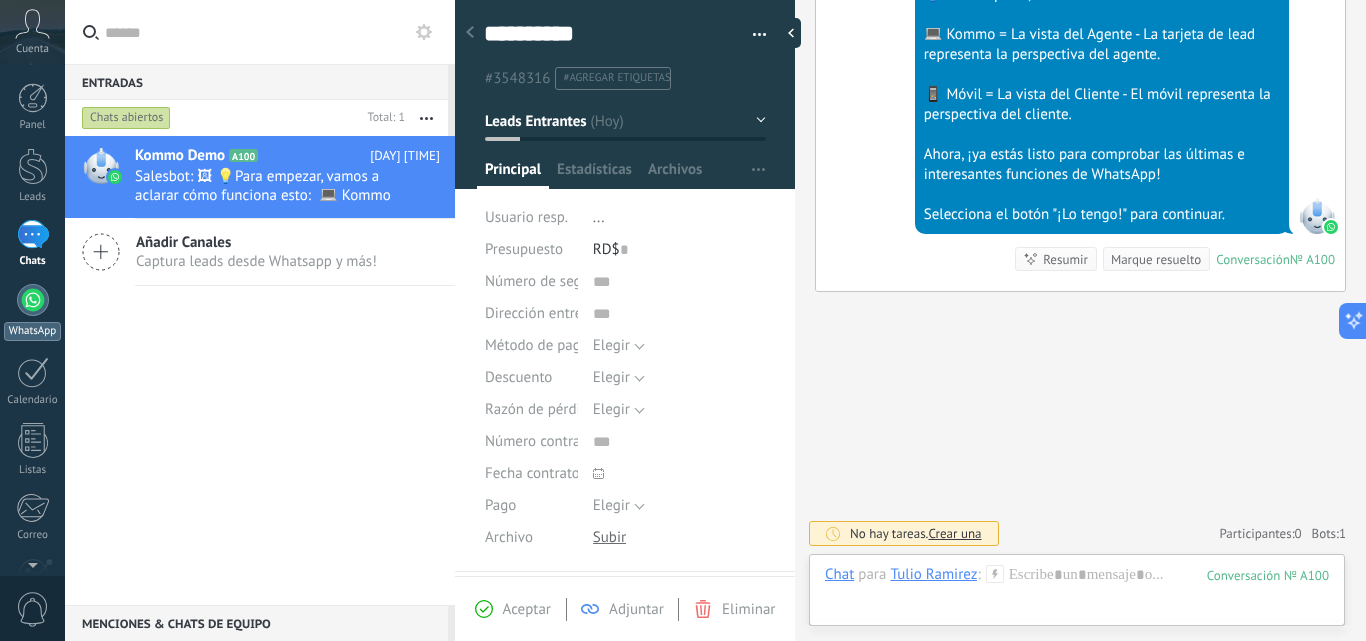 click on "WhatsApp" at bounding box center (32, 312) 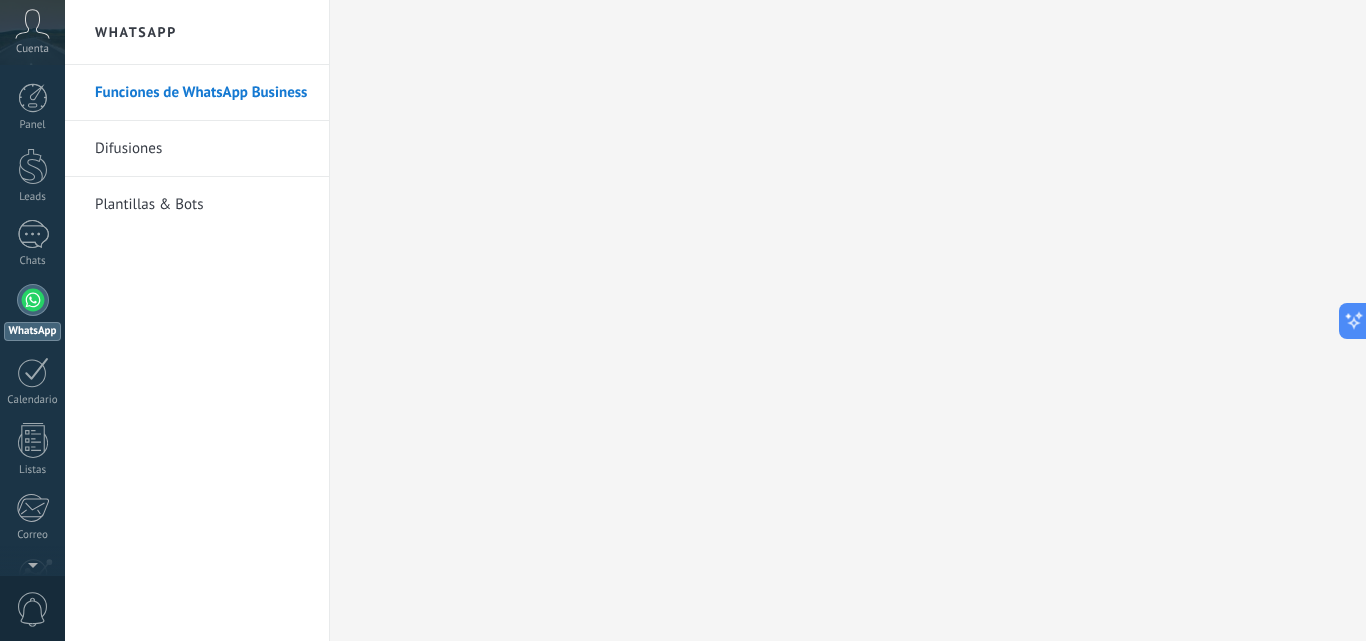 click on "Difusiones" at bounding box center (202, 149) 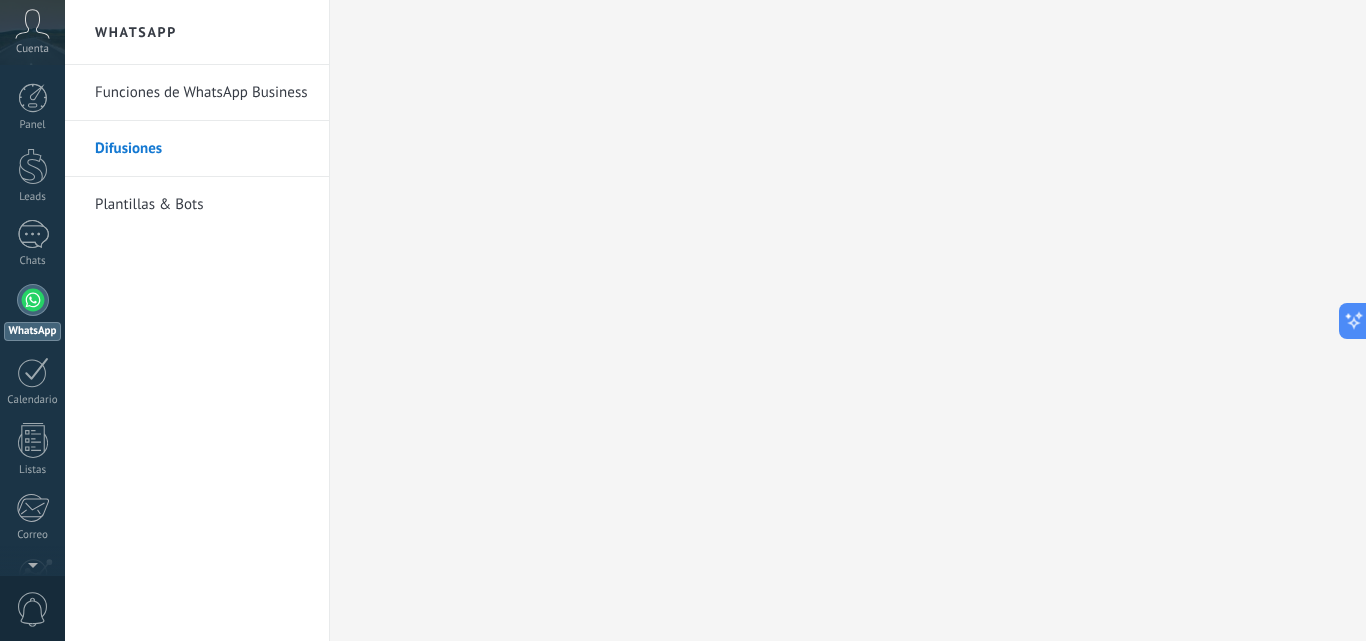 click on "Plantillas & Bots" at bounding box center [202, 205] 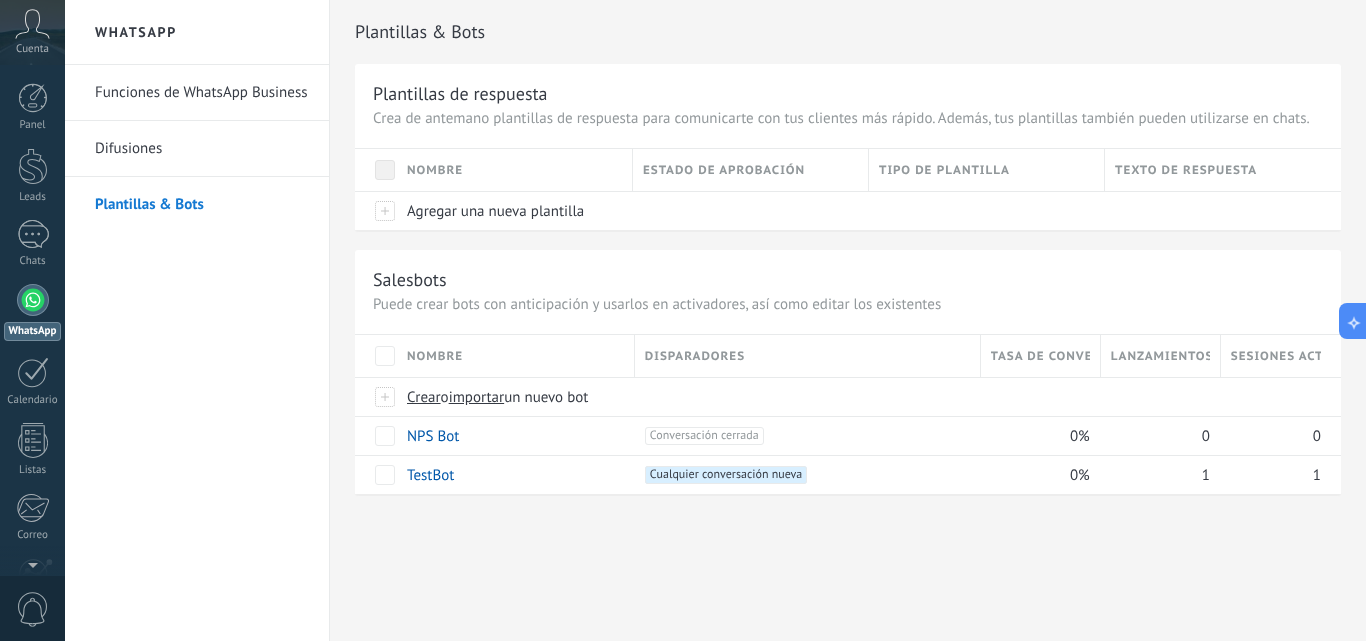 click on "Difusiones" at bounding box center (202, 149) 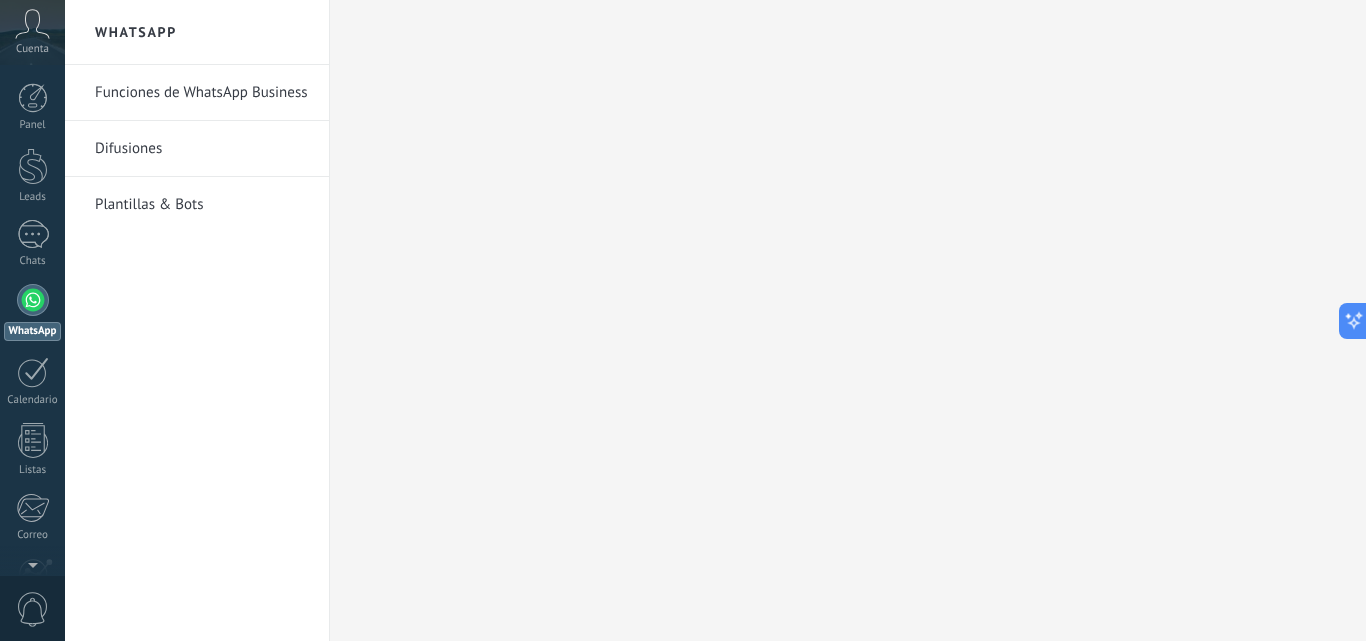 click on "Funciones de WhatsApp Business" at bounding box center (202, 93) 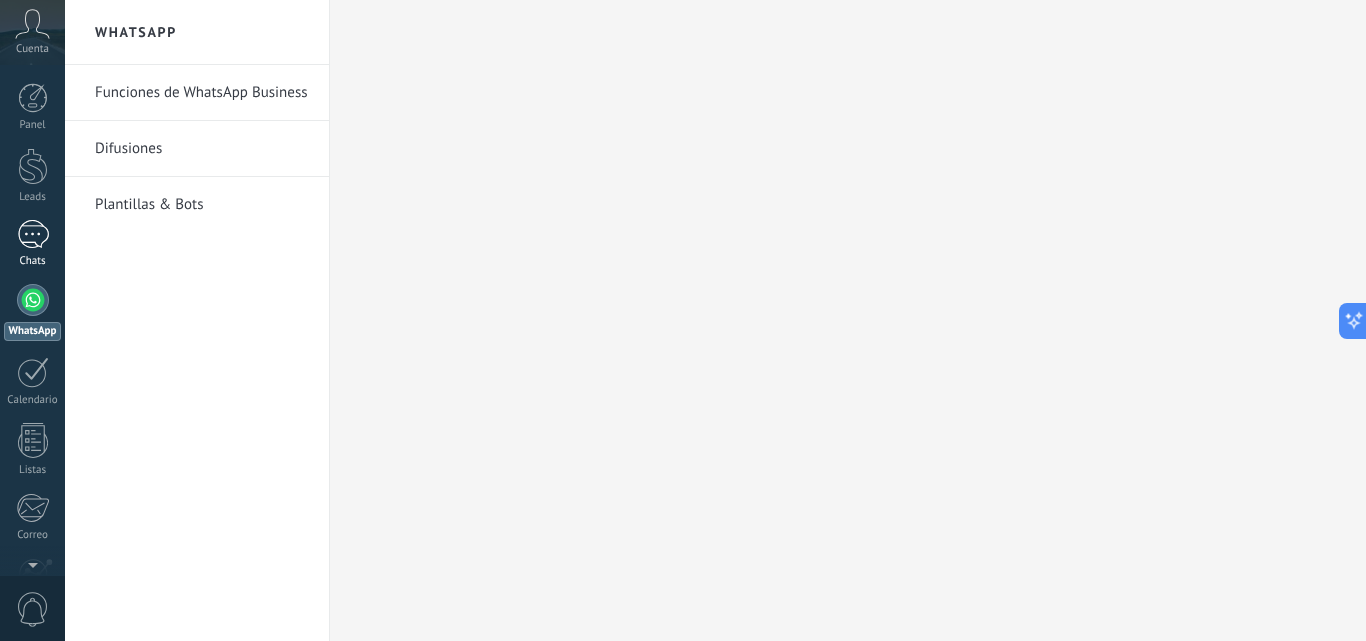 click on "1" at bounding box center [33, 234] 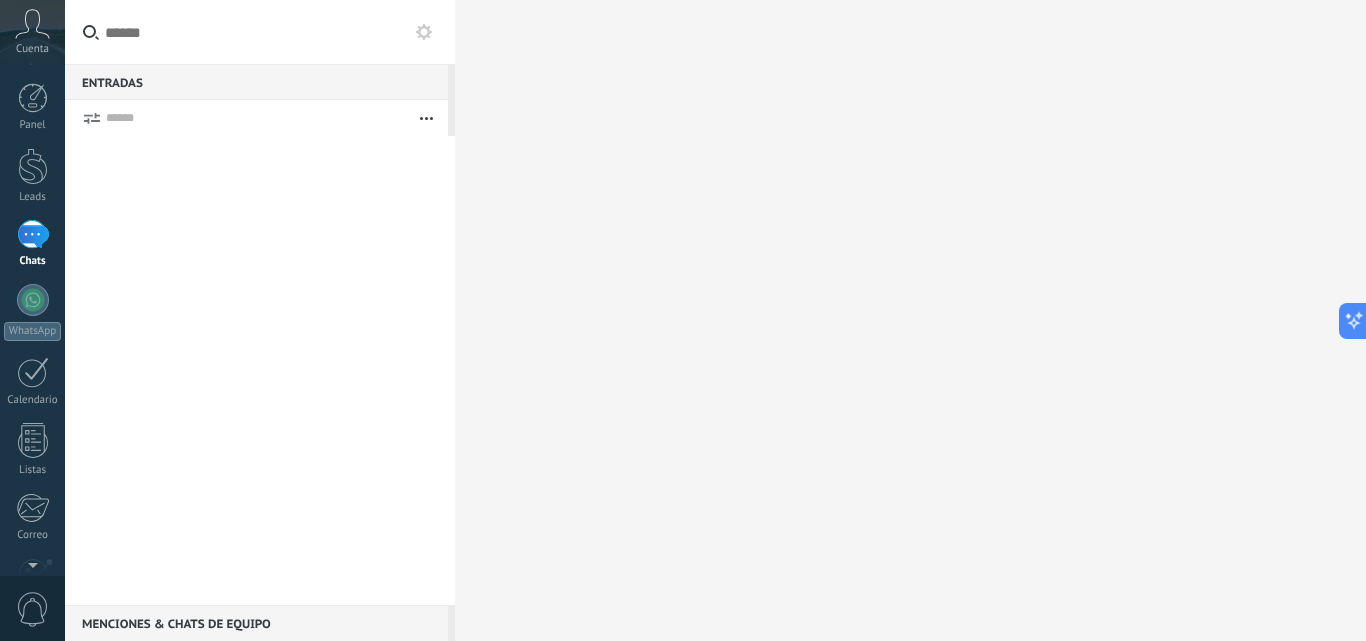 click on "1" at bounding box center (33, 234) 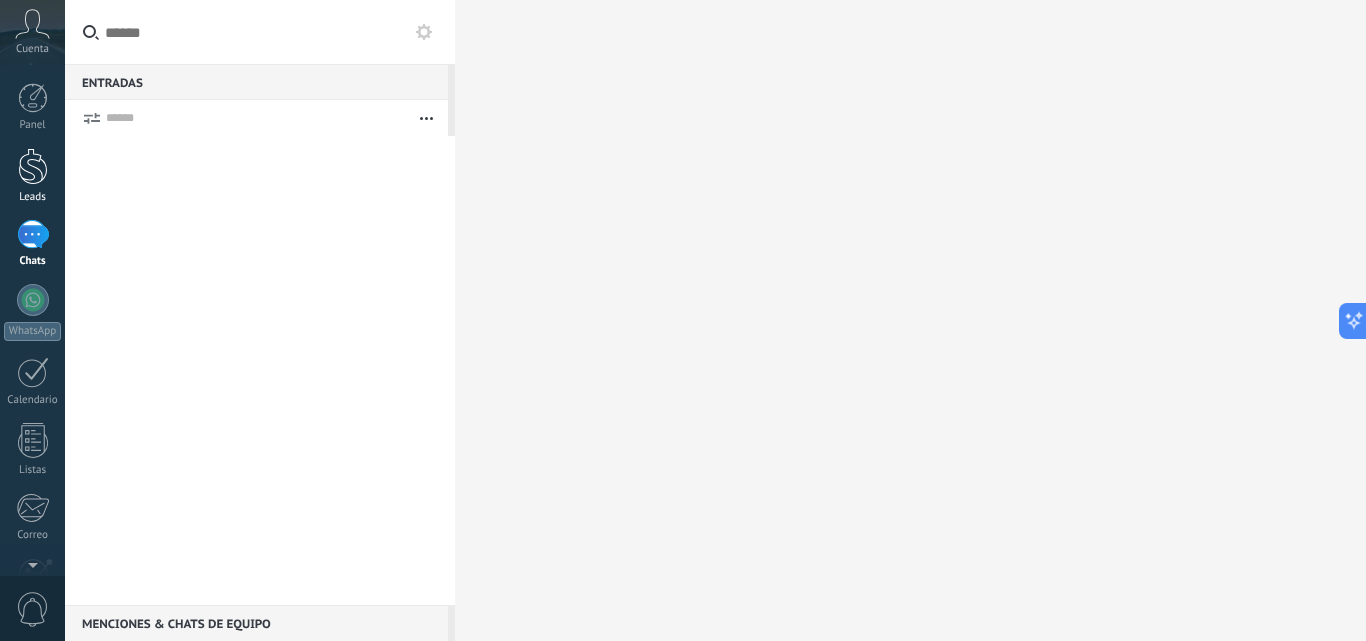 click at bounding box center (33, 166) 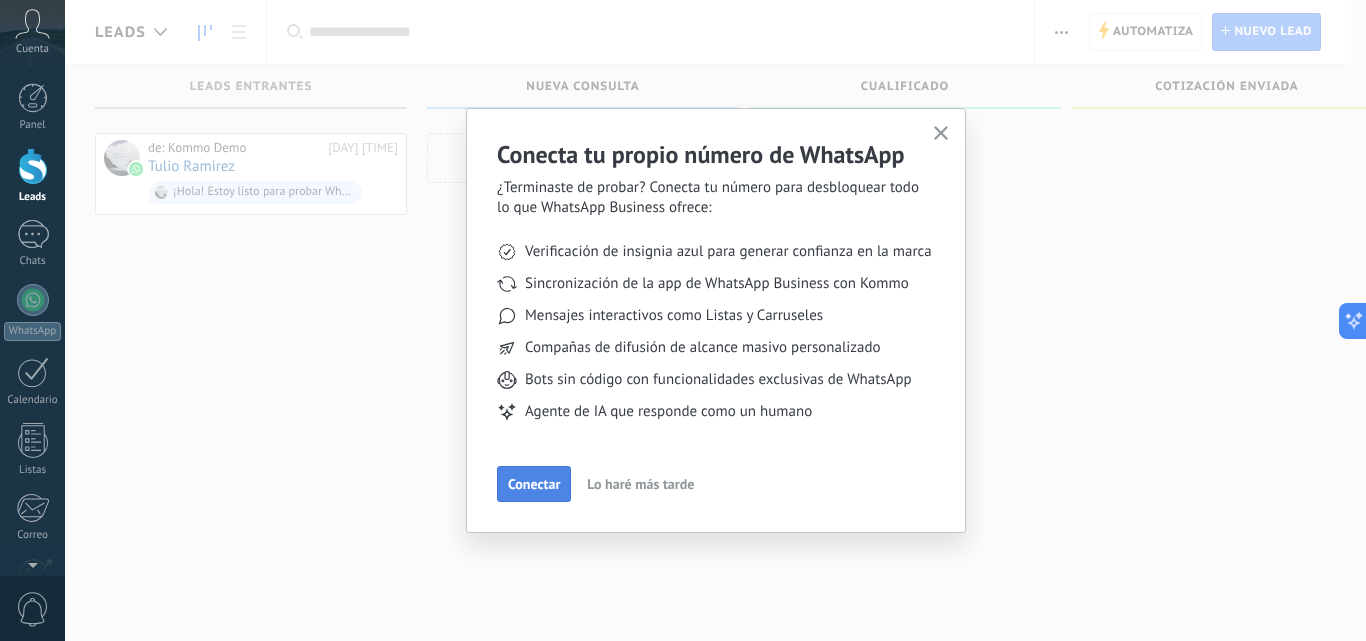 click on "Conectar" at bounding box center (534, 484) 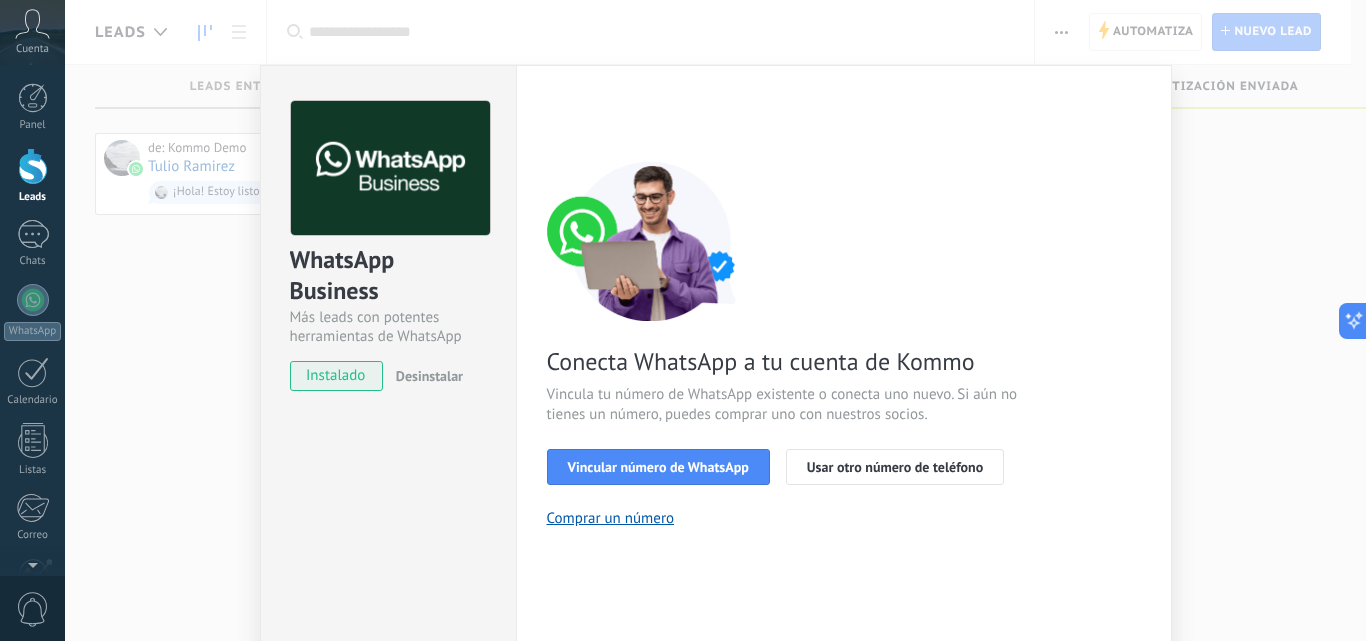 click on "WhatsApp Business Más leads con potentes herramientas de WhatsApp instalado Desinstalar Configuraciones Autorizaciones Esta pestaña registra a los usuarios que han concedido acceso a las integración a esta cuenta. Si deseas remover la posibilidad que un usuario pueda enviar solicitudes a la cuenta en nombre de esta integración, puedes revocar el acceso. Si el acceso a todos los usuarios es revocado, la integración dejará de funcionar. Esta aplicacion está instalada, pero nadie le ha dado acceso aun. WhatsApp Cloud API más _:   Guardar  < Volver 1 Seleccionar aplicación 2 Conectar Facebook  3 Finalizar configuración Conecta WhatsApp a tu cuenta de Kommo Vincula tu número de WhatsApp existente o conecta uno nuevo. Si aún no tienes un número, puedes comprar uno con nuestros socios. Vincular número de WhatsApp Usar otro número de teléfono Comprar un número ¿Necesitas ayuda?" at bounding box center [715, 320] 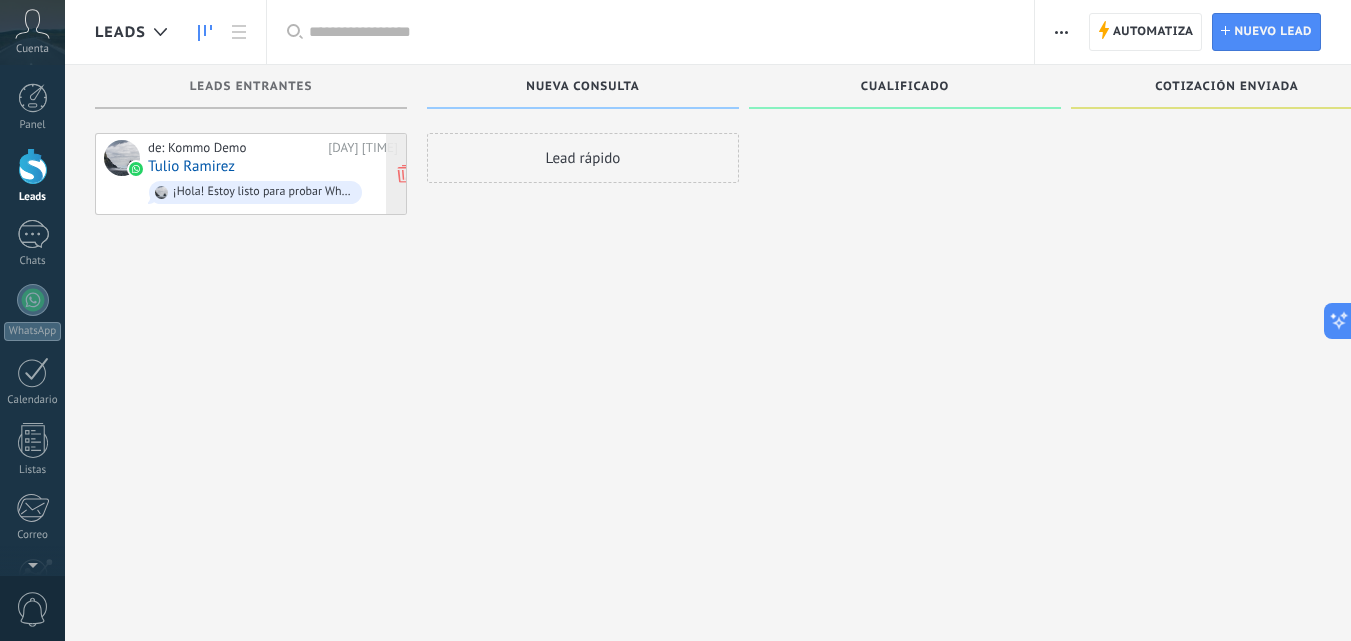 click on "Tulio Ramirez ¡Hola! Estoy listo para probar WhatsApp en Kommo. Mi código de verificación es i-_hO6" at bounding box center (273, 174) 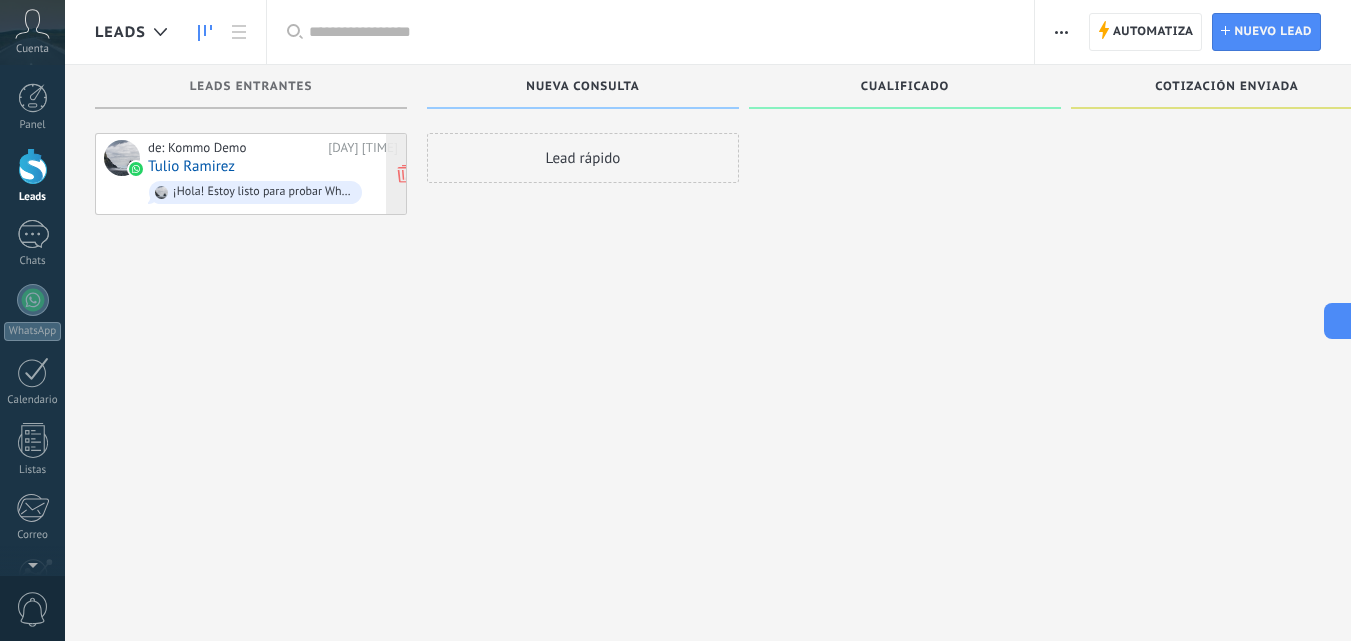 click on "Tulio Ramirez" at bounding box center (191, 166) 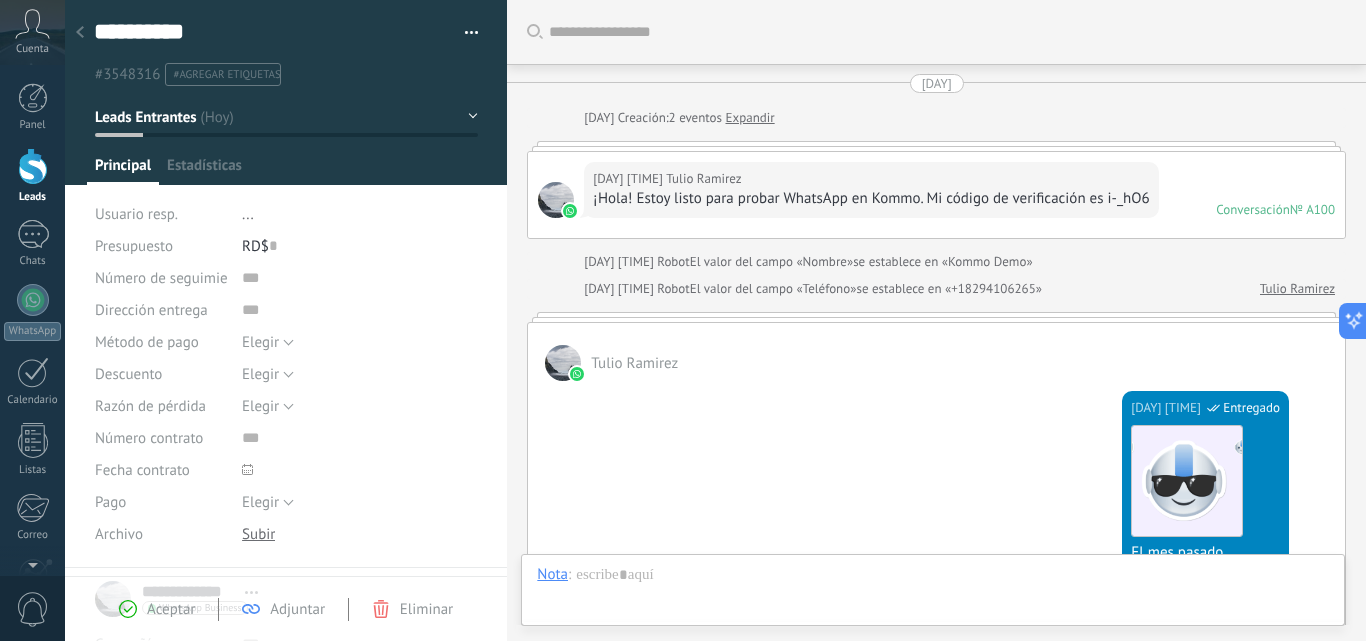 scroll, scrollTop: 764, scrollLeft: 0, axis: vertical 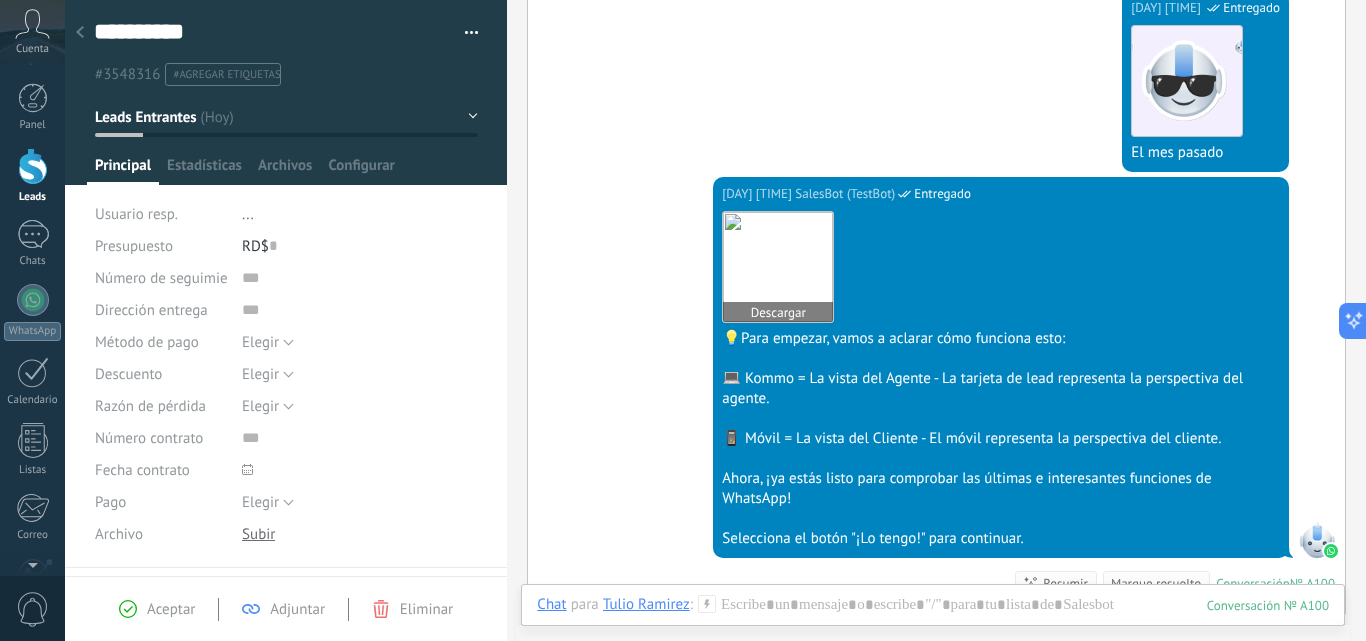 click at bounding box center (778, 267) 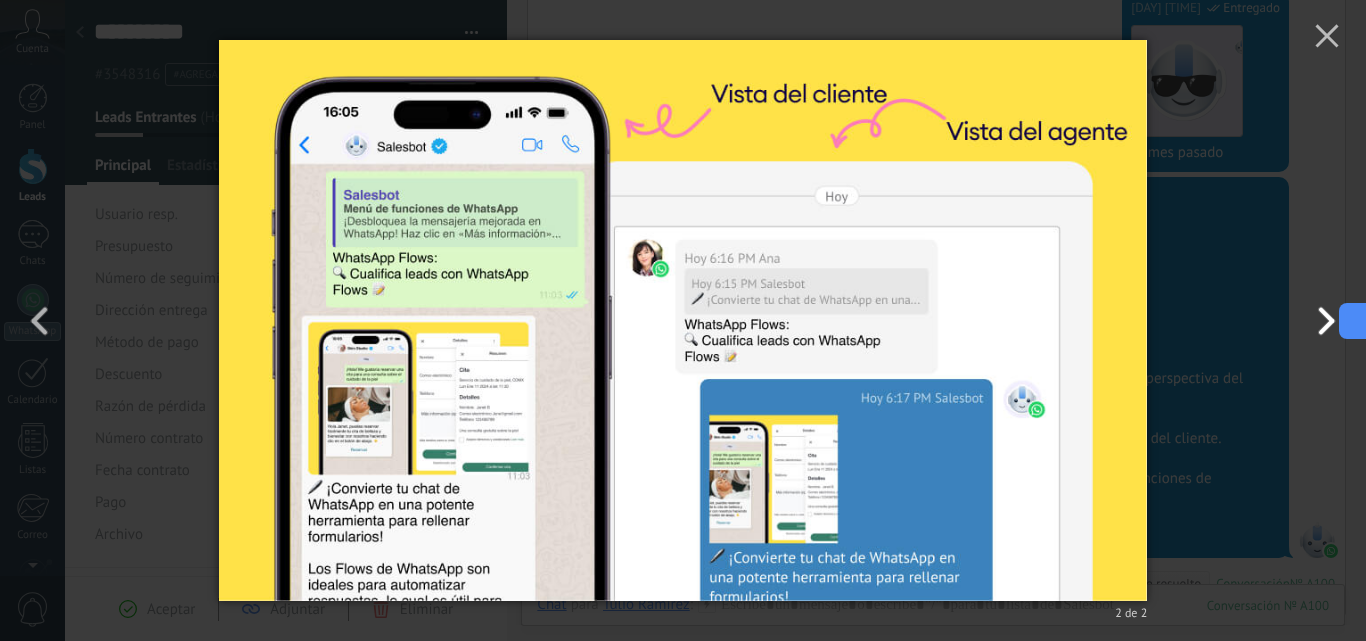 click at bounding box center [1321, 321] 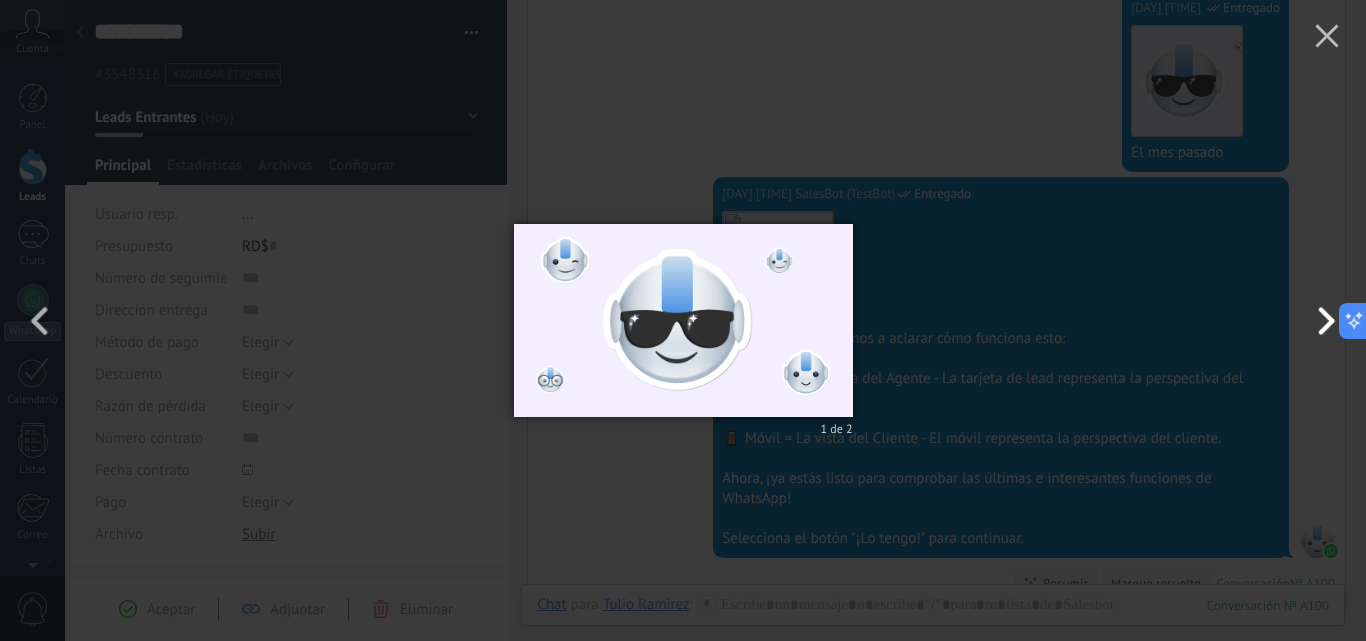 click at bounding box center (1321, 321) 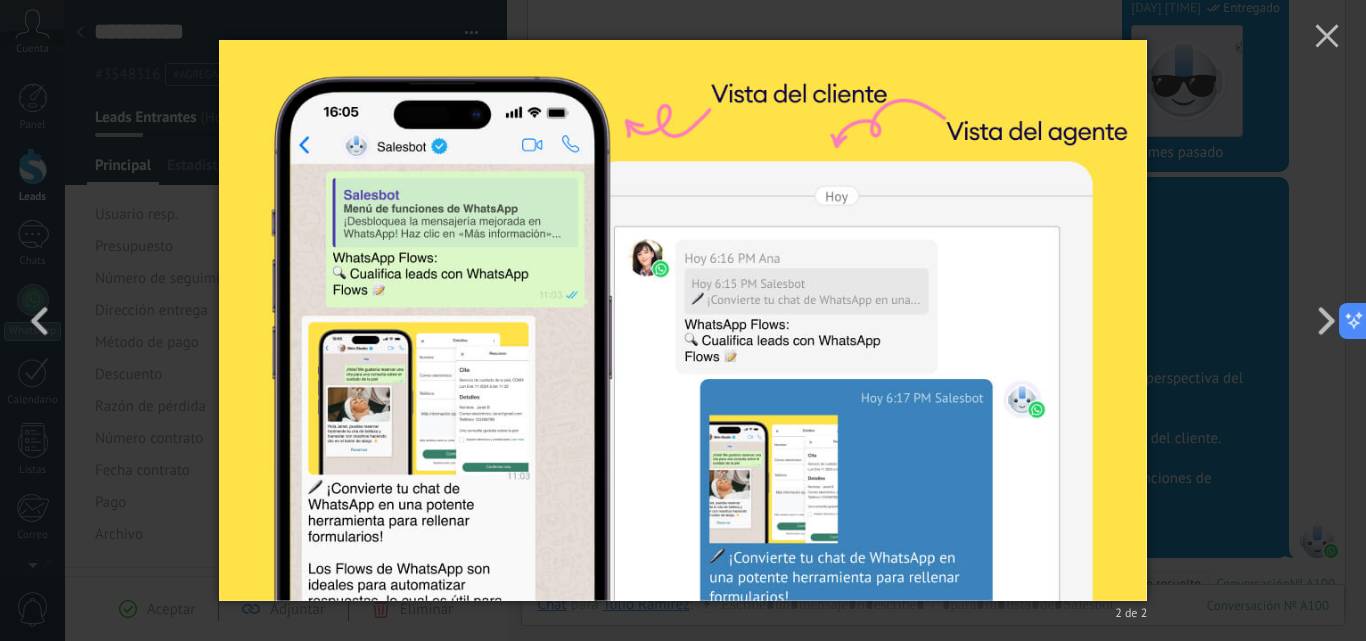 click on "2 de 2" at bounding box center [683, 320] 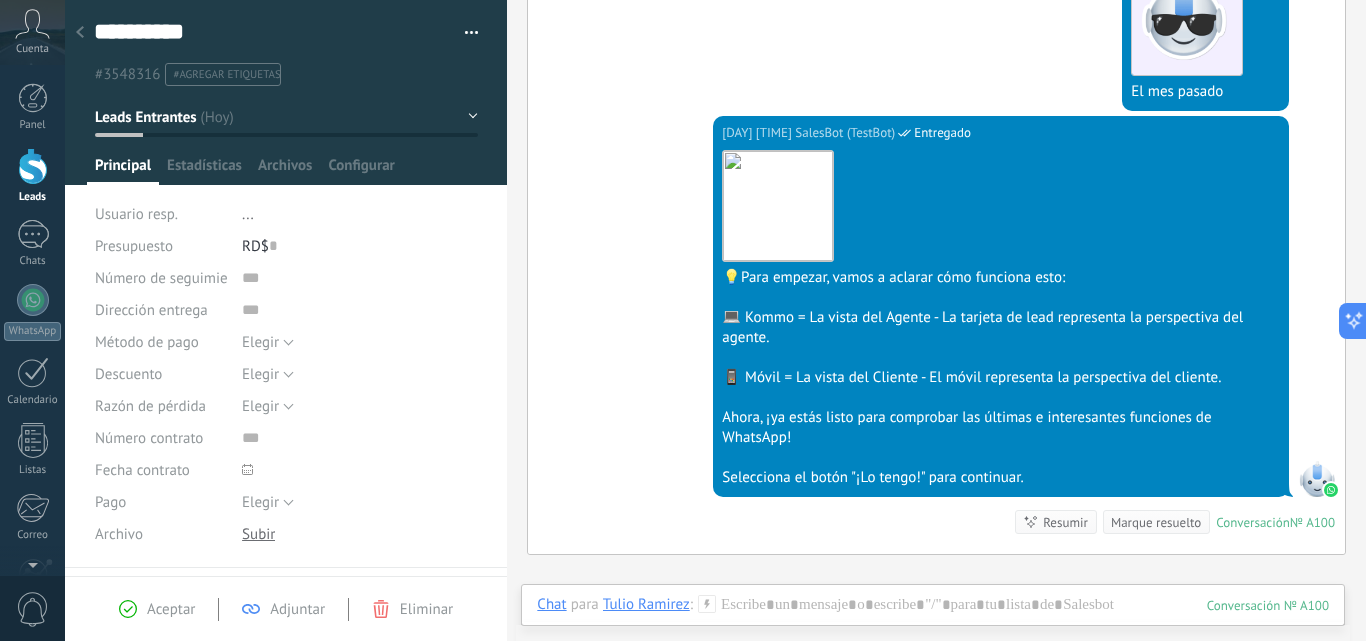 scroll, scrollTop: 600, scrollLeft: 0, axis: vertical 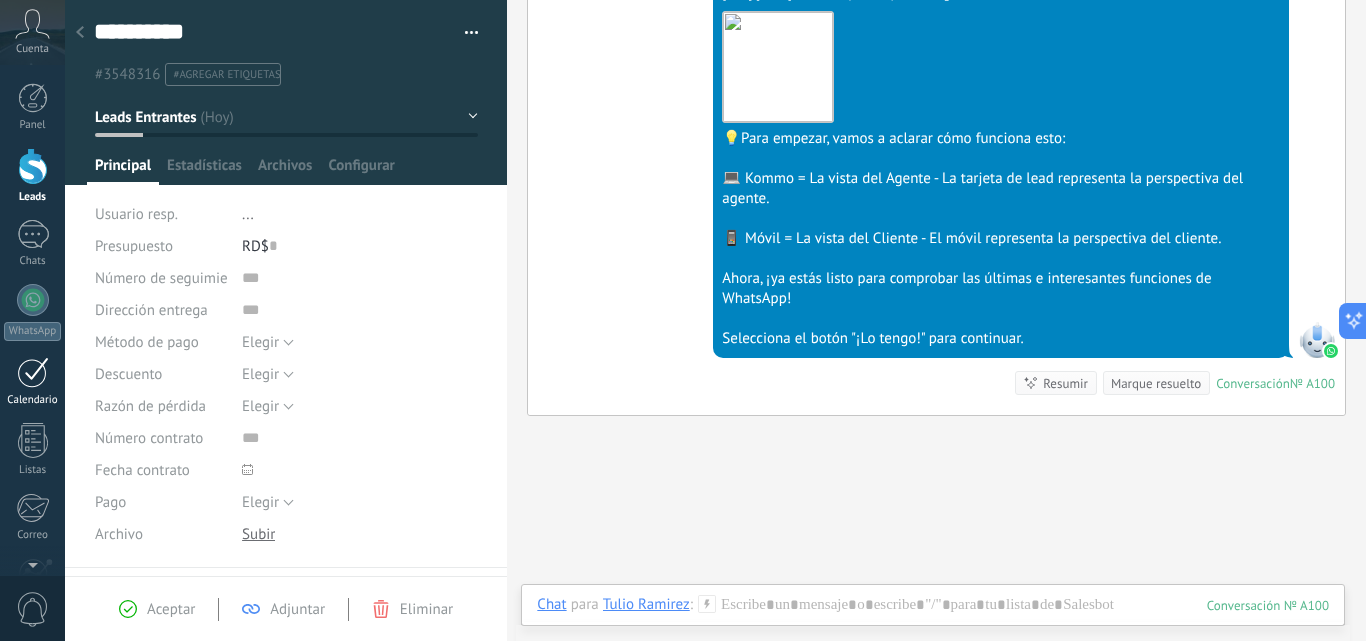 click on "Calendario" at bounding box center [32, 382] 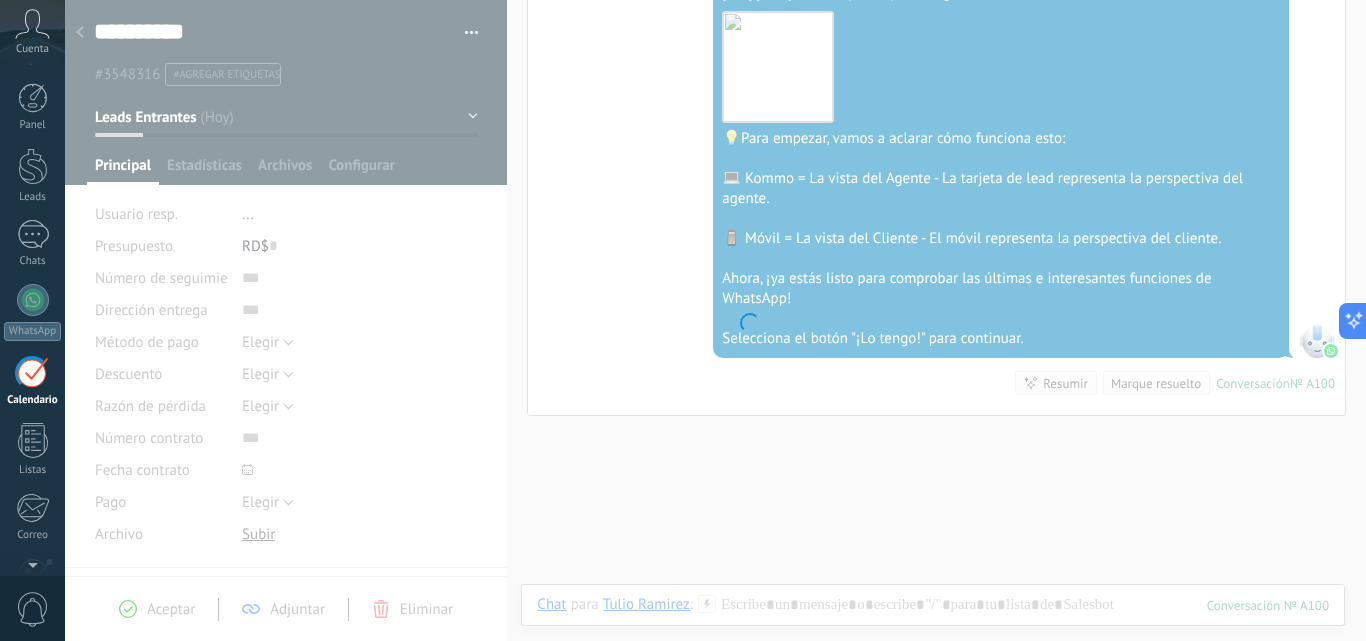 scroll, scrollTop: 58, scrollLeft: 0, axis: vertical 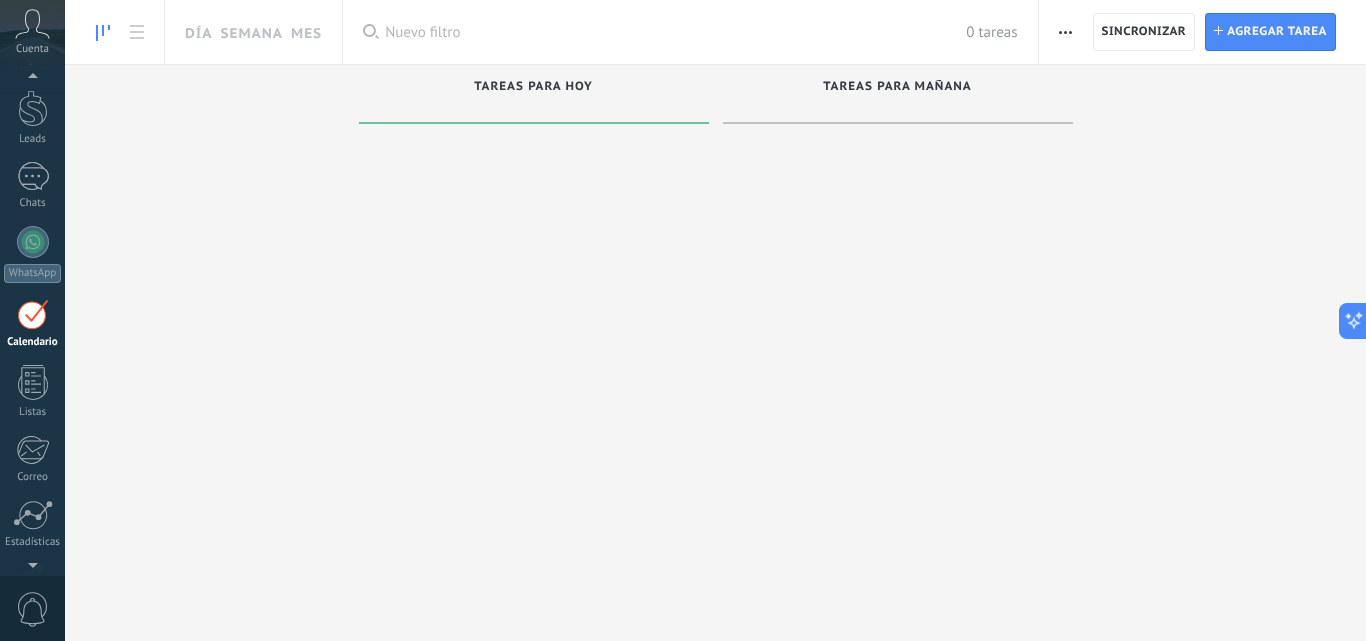 click on "Tareas para hoy" at bounding box center [533, 87] 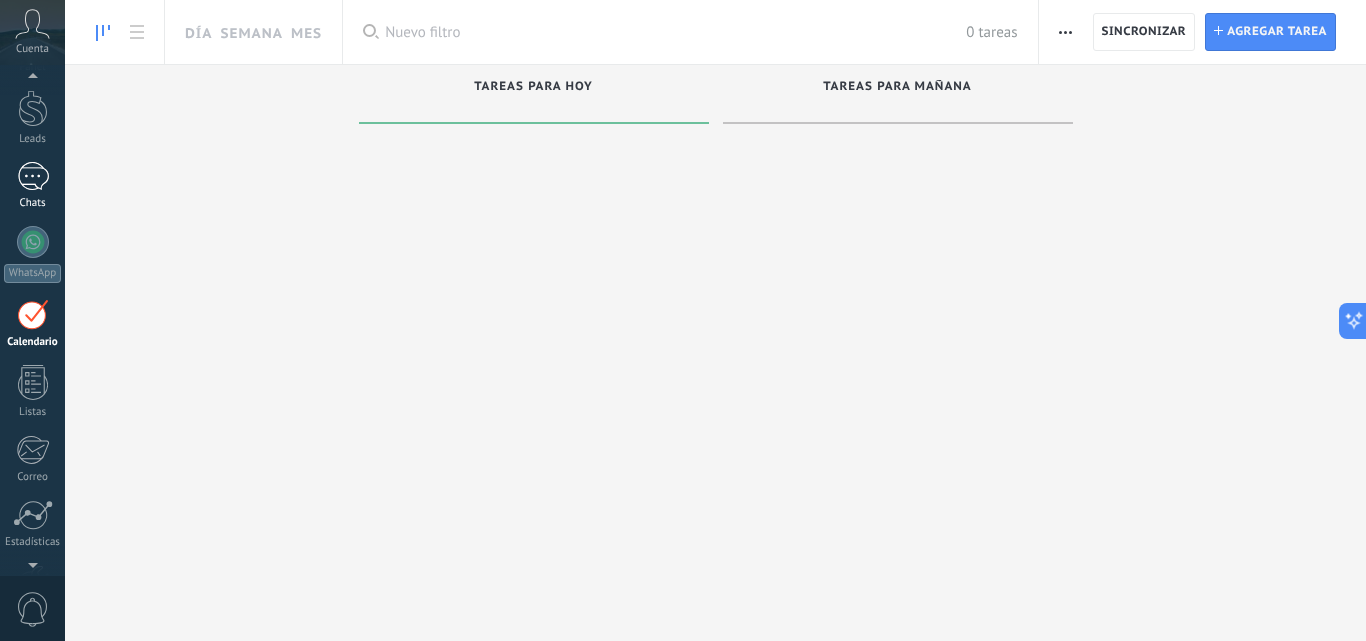click on "1" at bounding box center (33, 176) 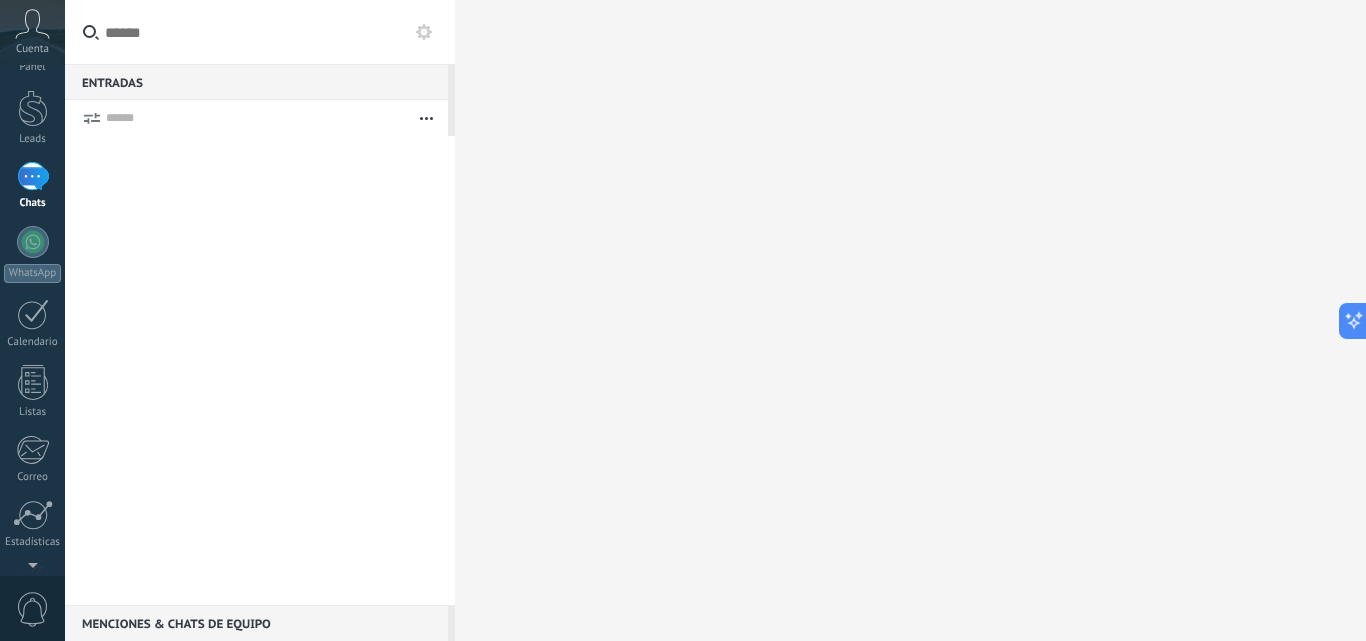 scroll, scrollTop: 0, scrollLeft: 0, axis: both 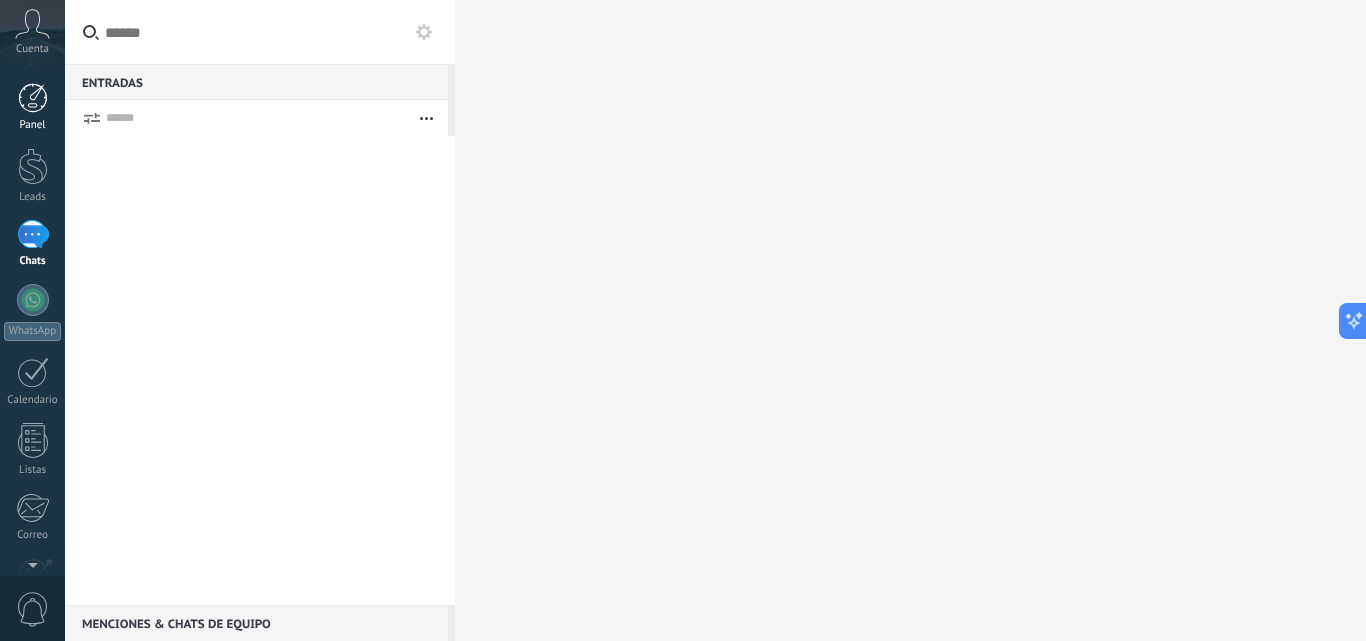 click on "Panel" at bounding box center [33, 125] 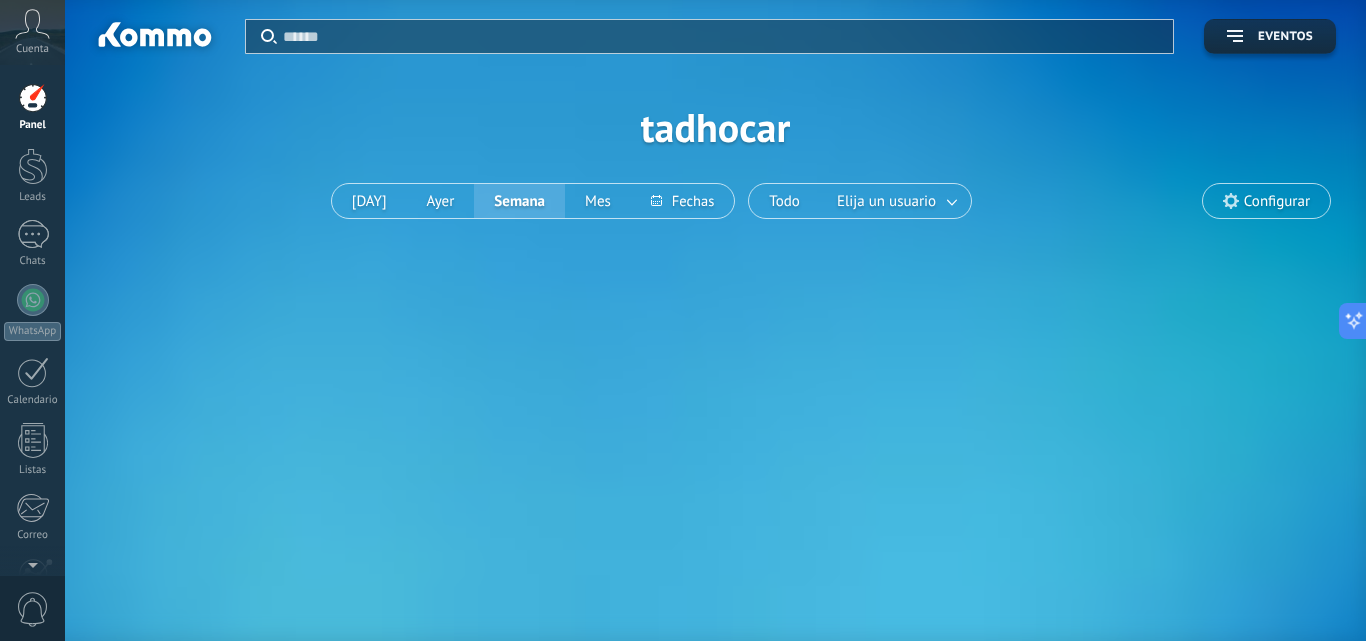 click at bounding box center [32, 24] 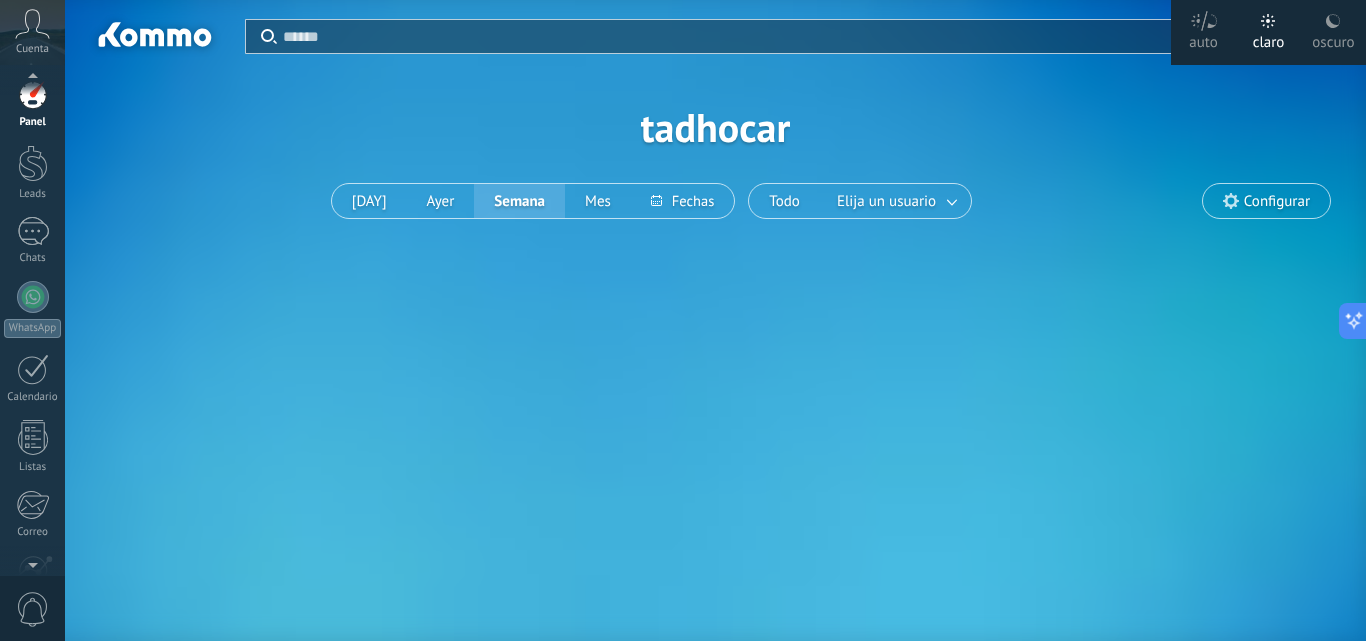 scroll, scrollTop: 0, scrollLeft: 0, axis: both 